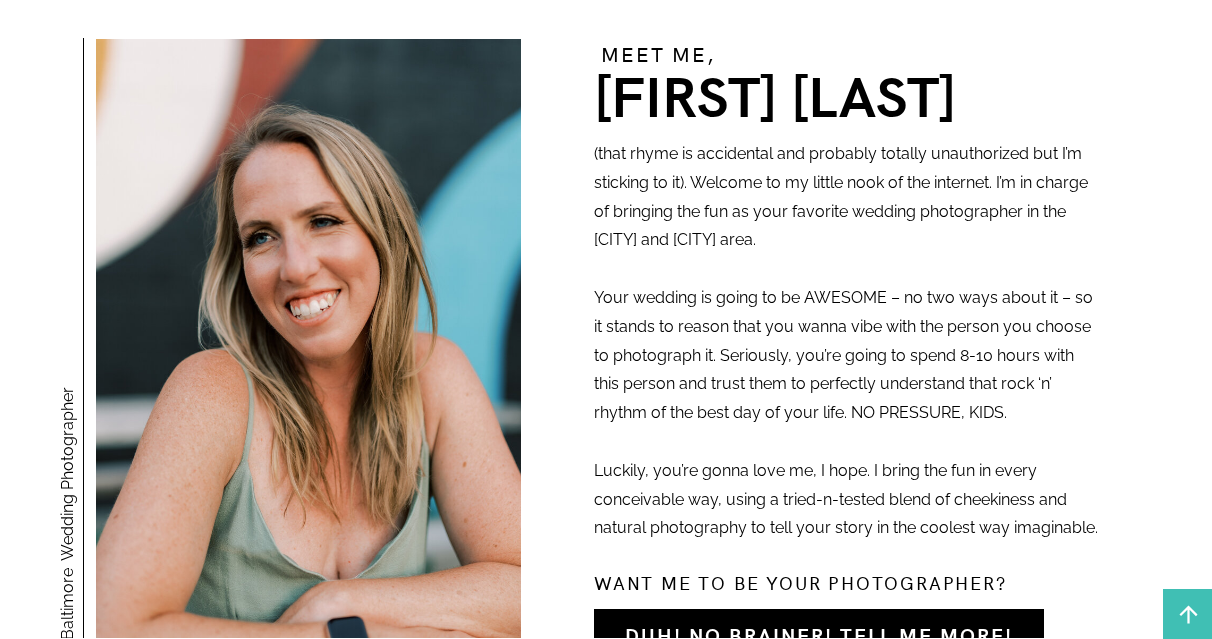 scroll, scrollTop: 0, scrollLeft: 0, axis: both 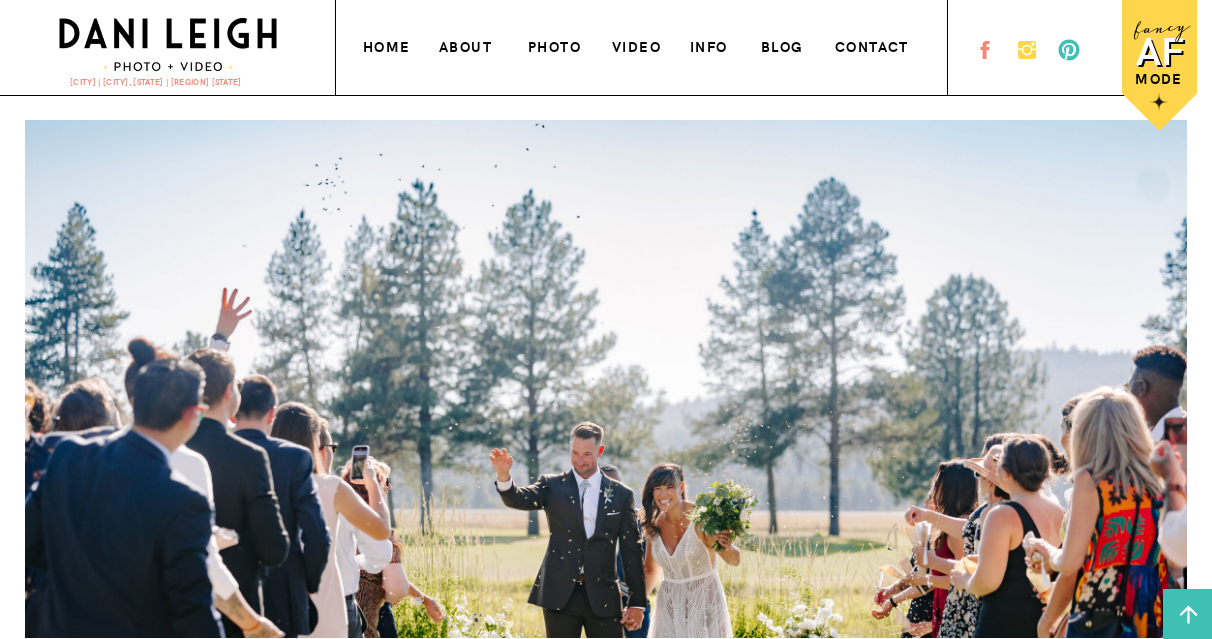 click on "photo" at bounding box center [557, 44] 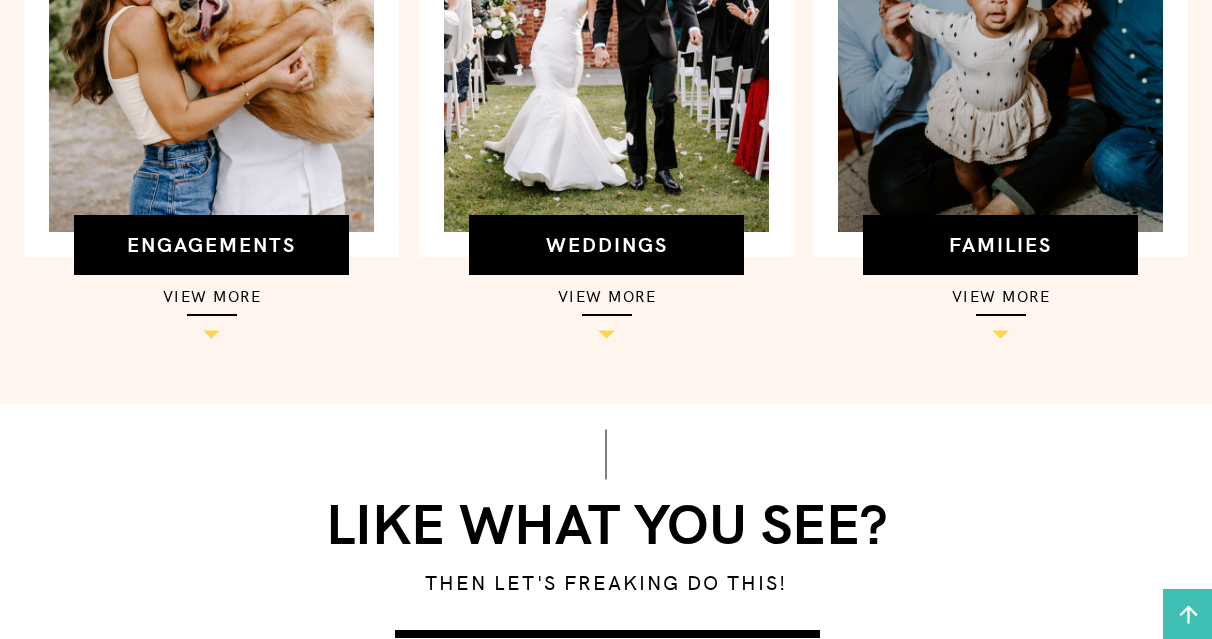 scroll, scrollTop: 873, scrollLeft: 0, axis: vertical 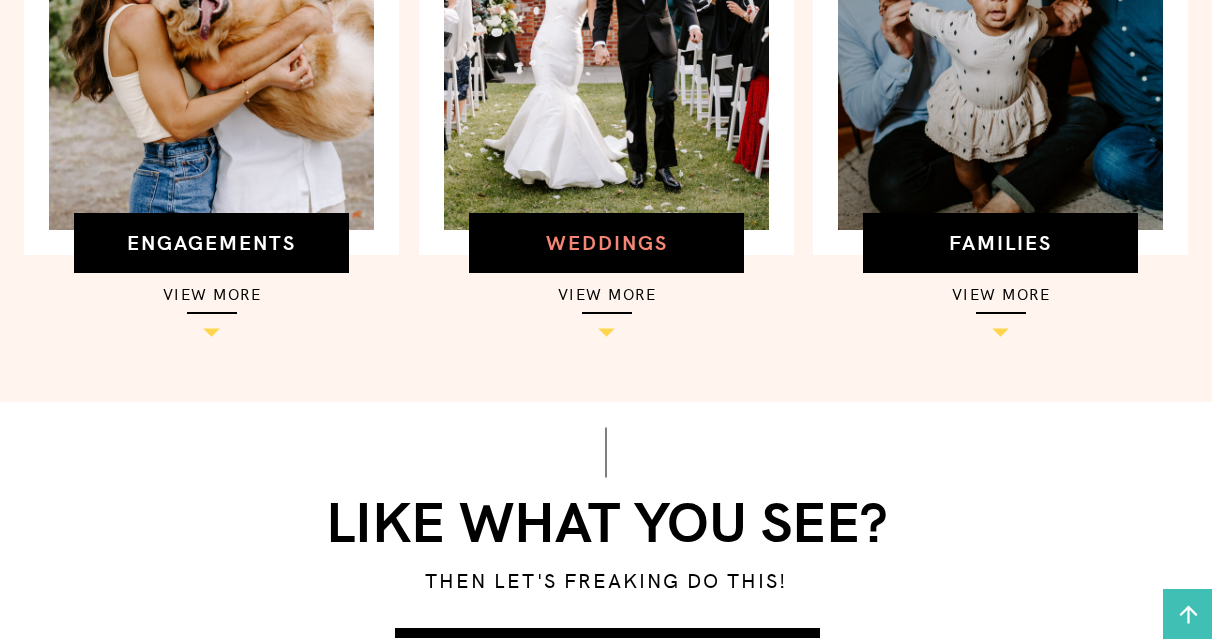 click on "weddings" at bounding box center [606, 237] 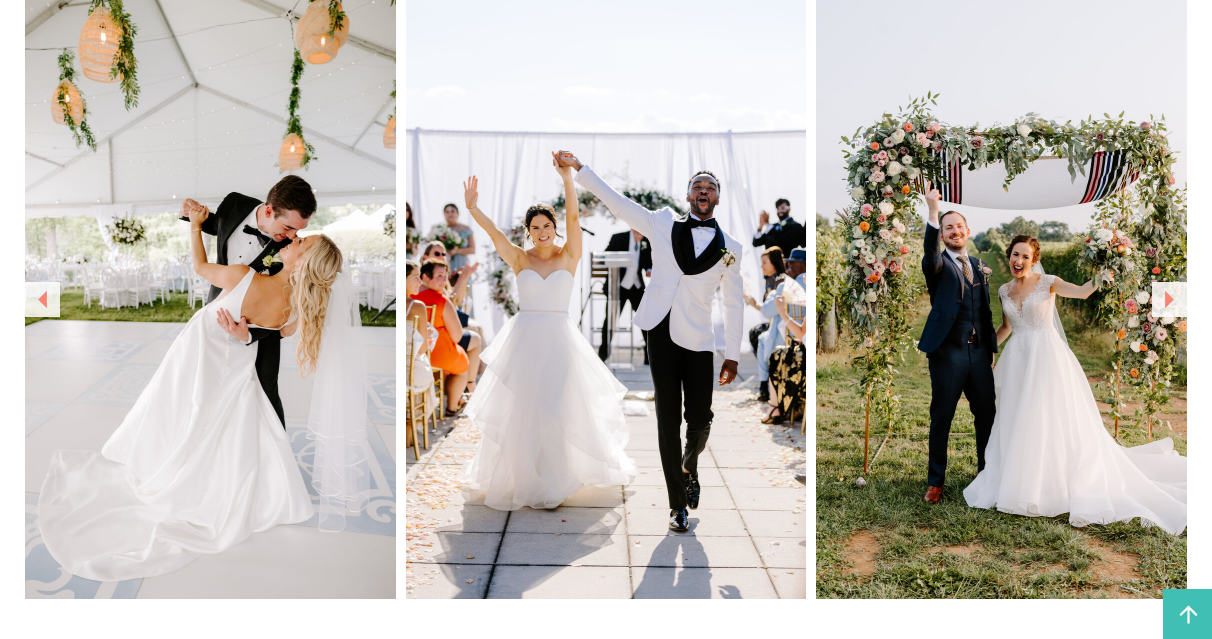 scroll, scrollTop: 1358, scrollLeft: 0, axis: vertical 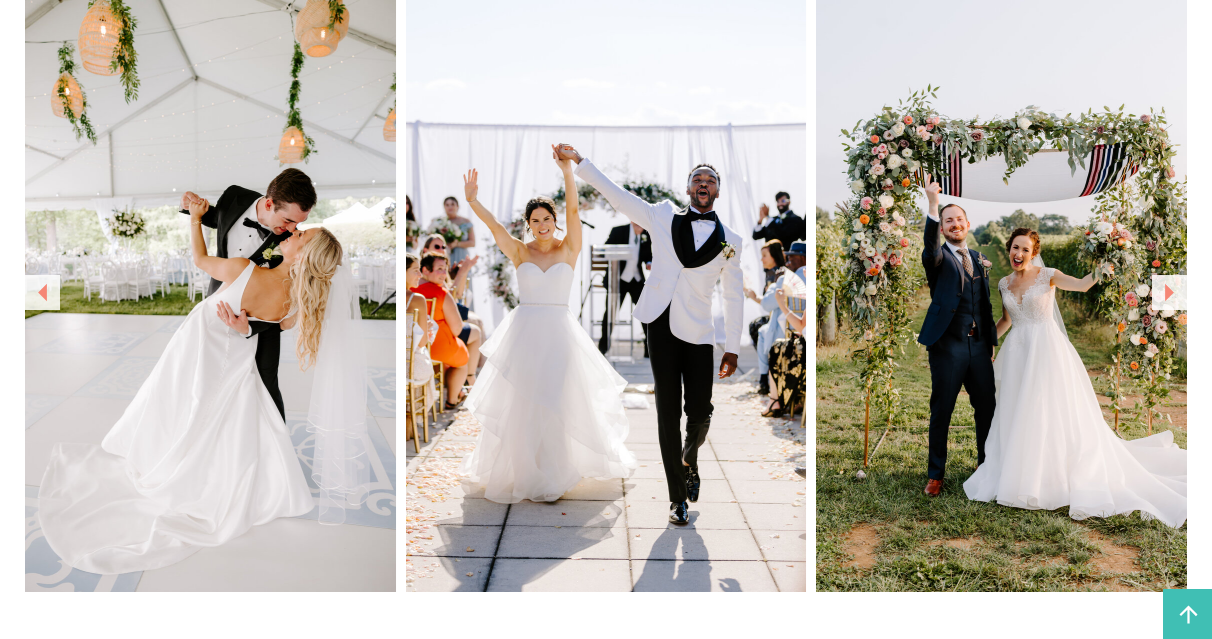 click at bounding box center [1169, 292] 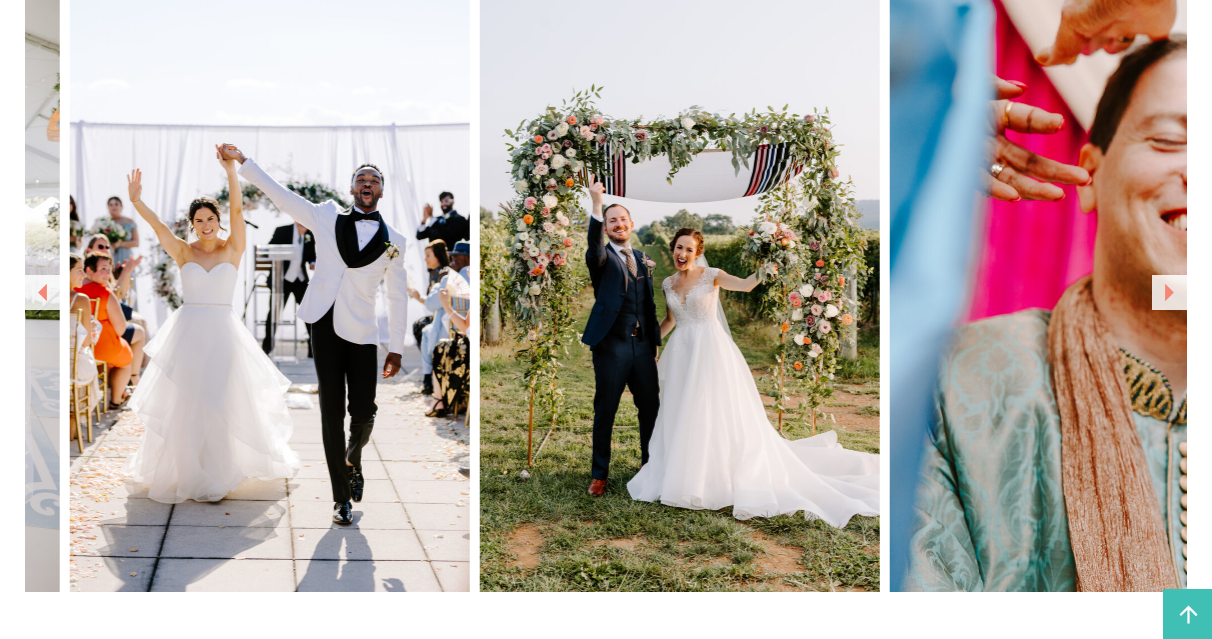 click at bounding box center [1169, 292] 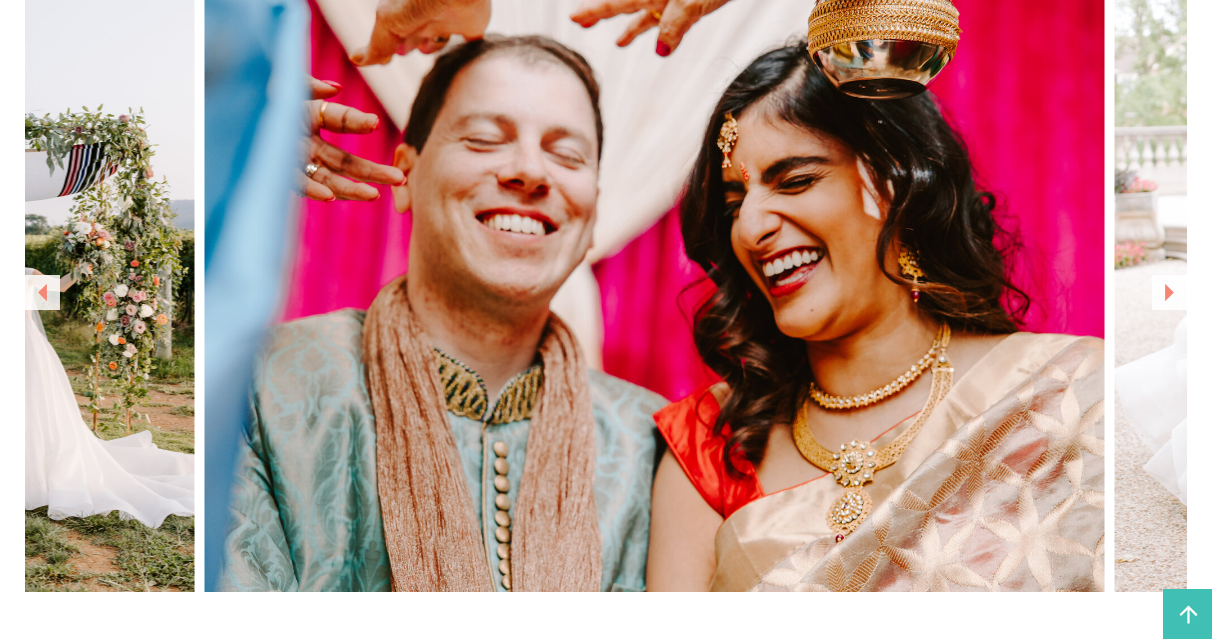 click at bounding box center [1169, 292] 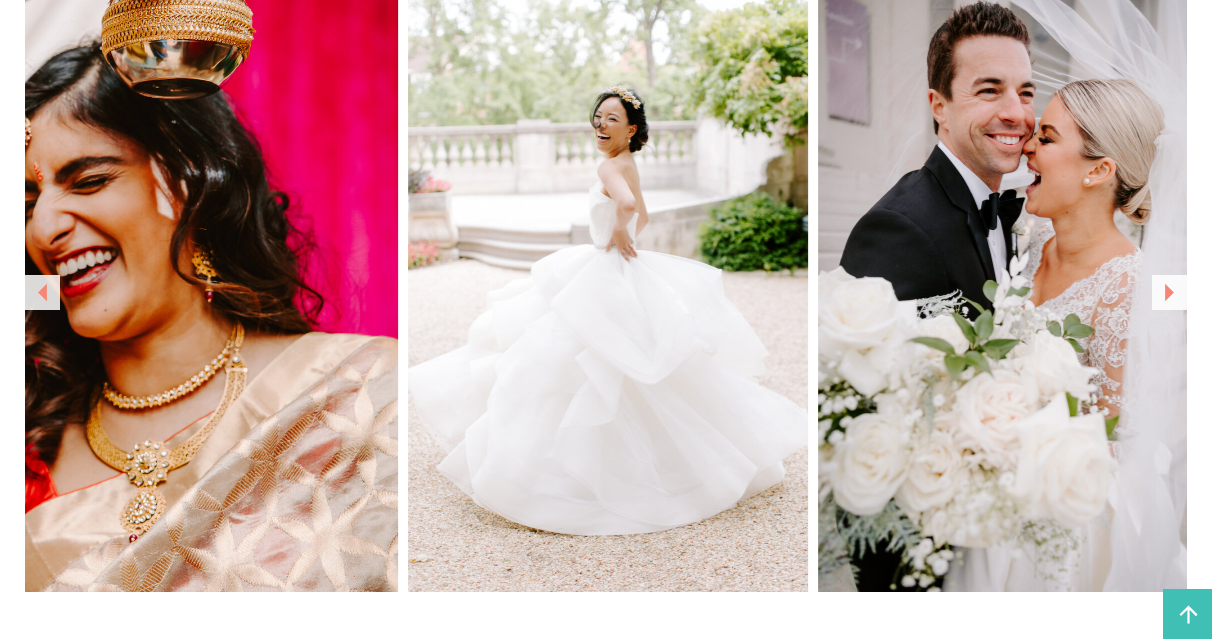 click at bounding box center (1169, 292) 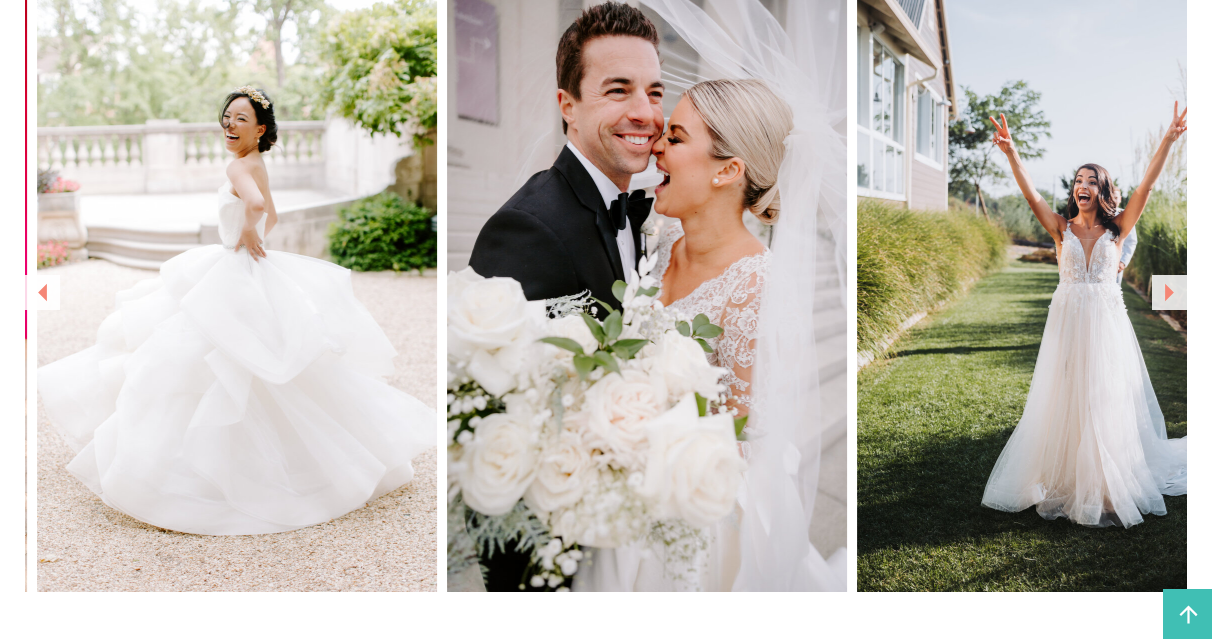 click at bounding box center [1169, 292] 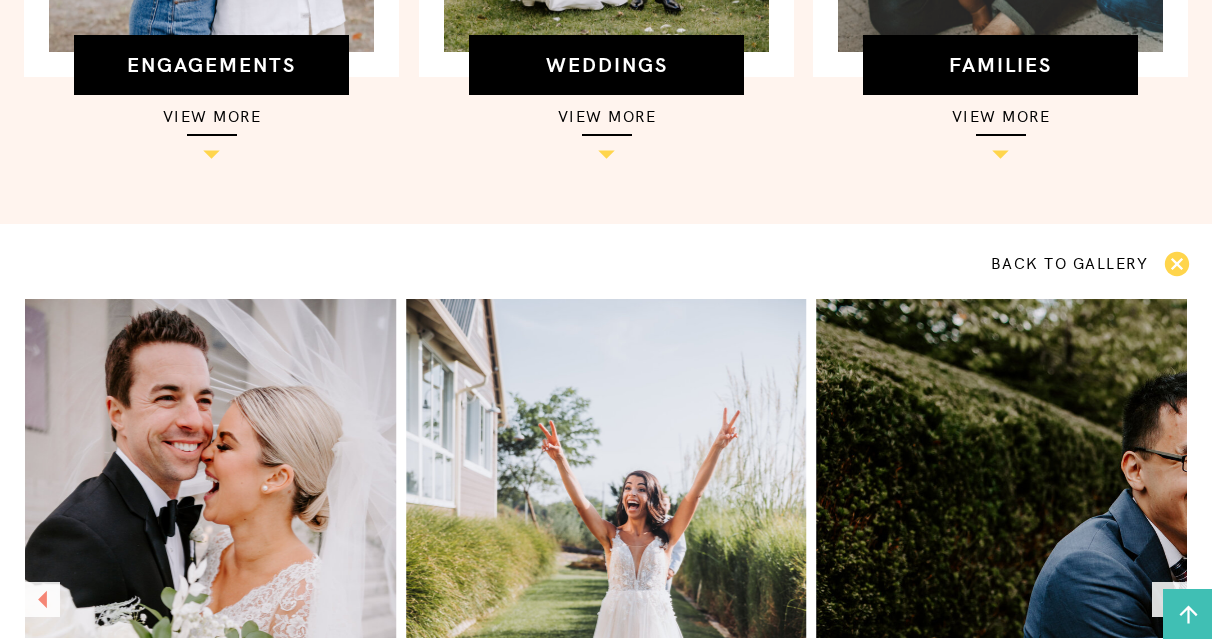 scroll, scrollTop: 757, scrollLeft: 0, axis: vertical 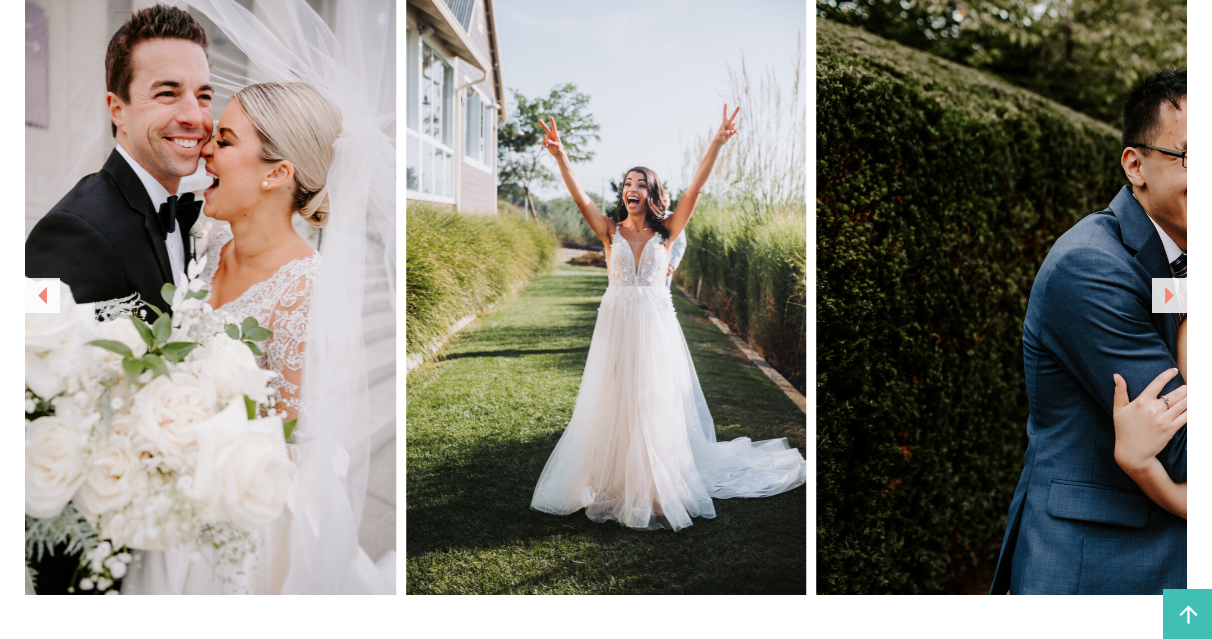 click at bounding box center [1169, 295] 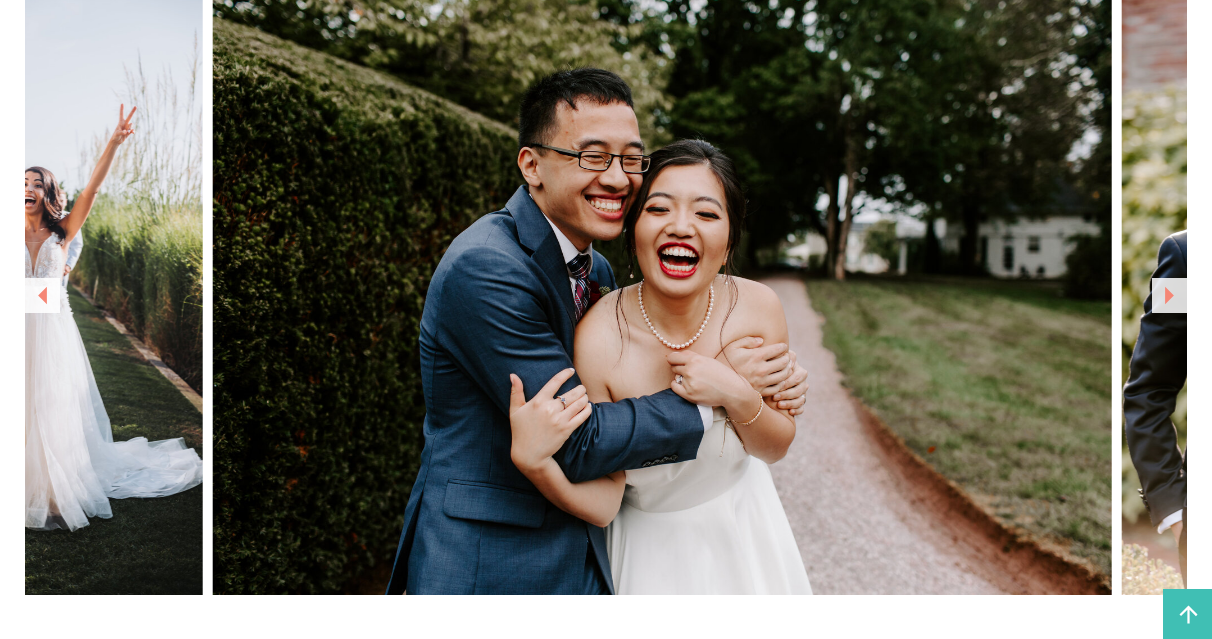 click at bounding box center (1169, 295) 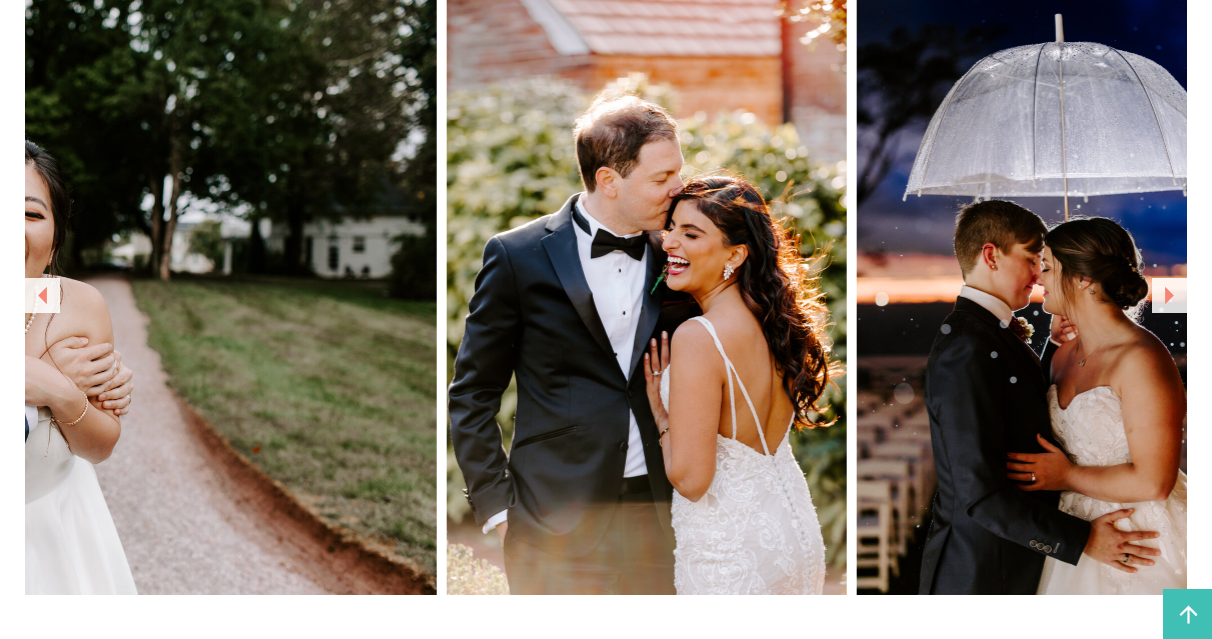 click at bounding box center (1169, 295) 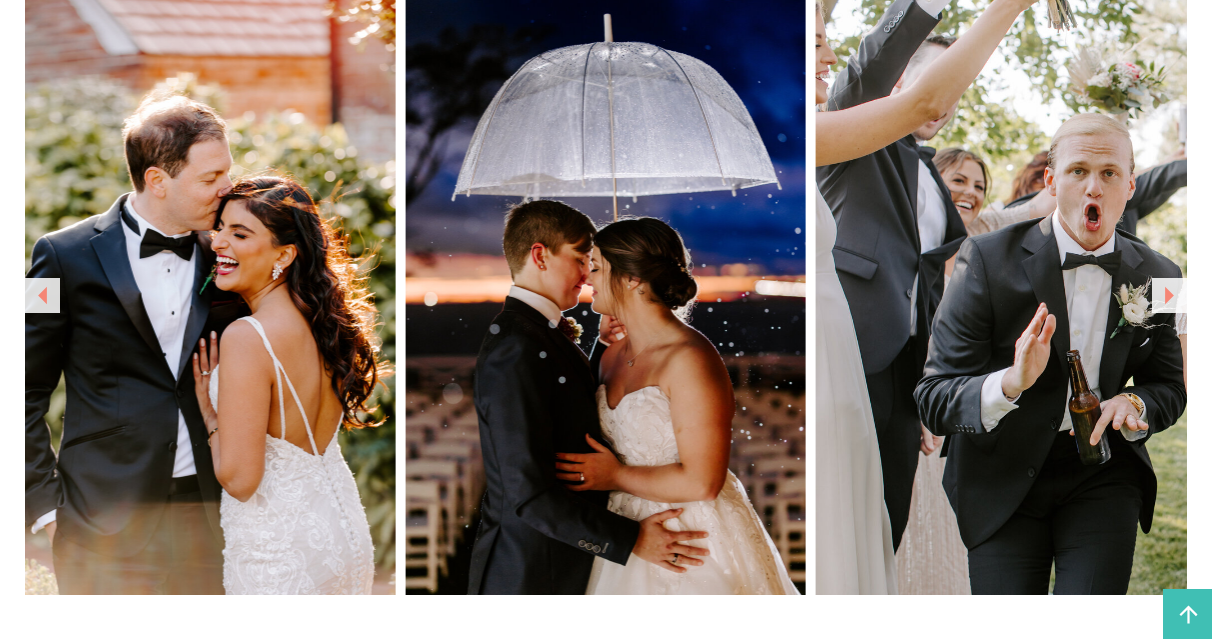 click at bounding box center [1169, 295] 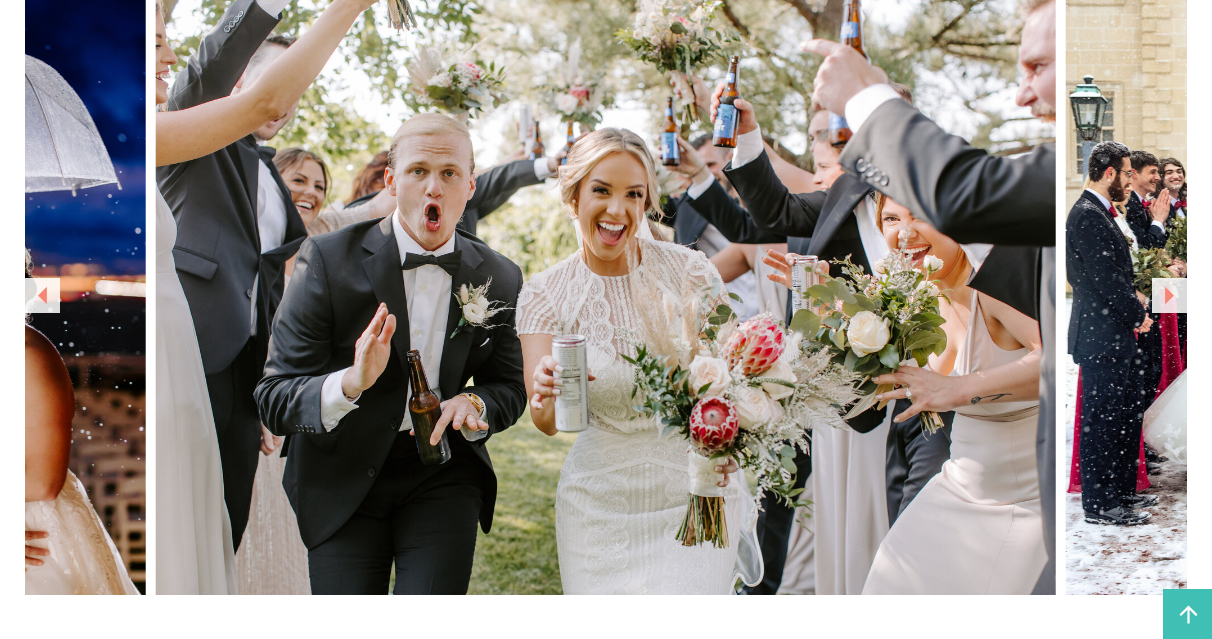click at bounding box center [1169, 295] 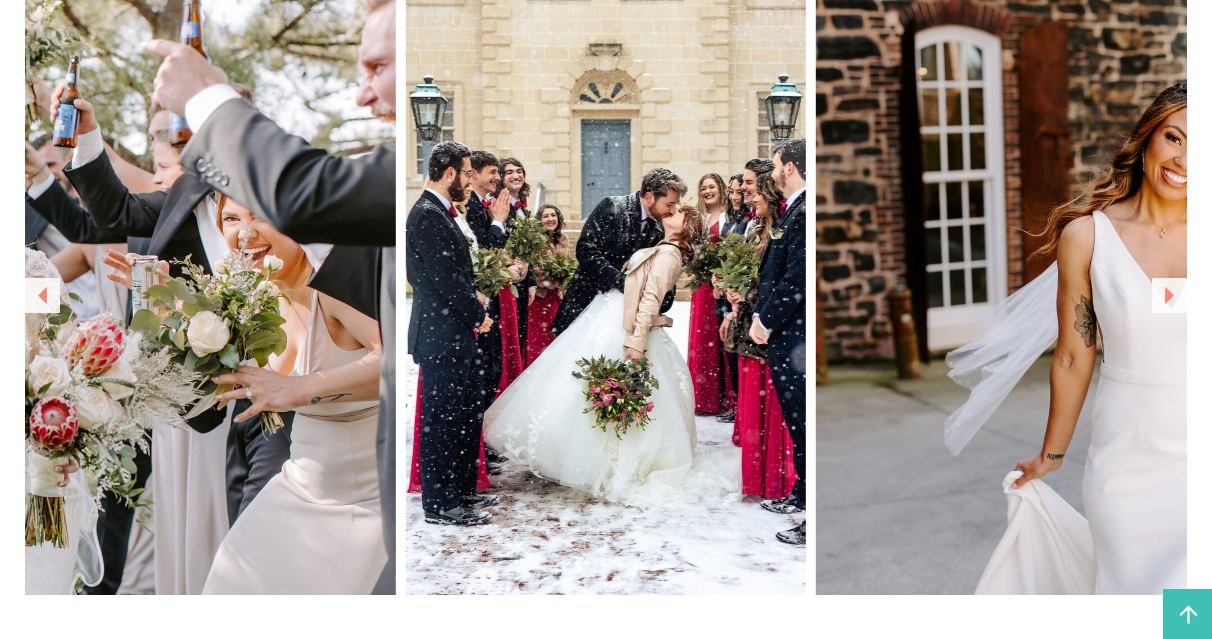 click at bounding box center [1169, 295] 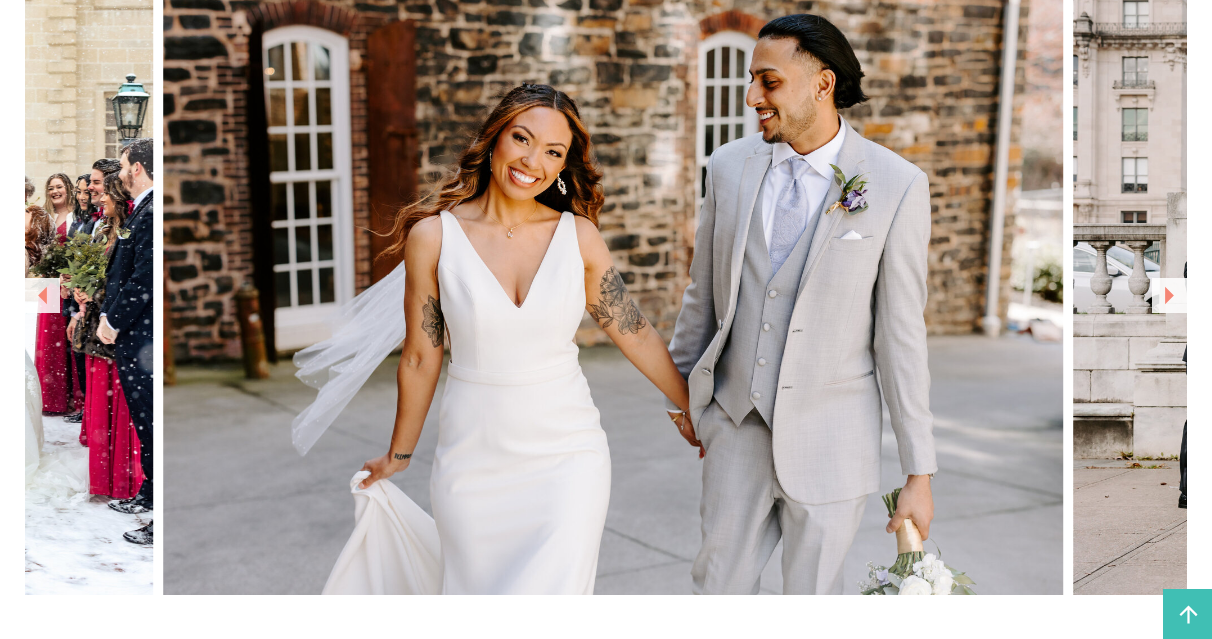 click at bounding box center (1169, 295) 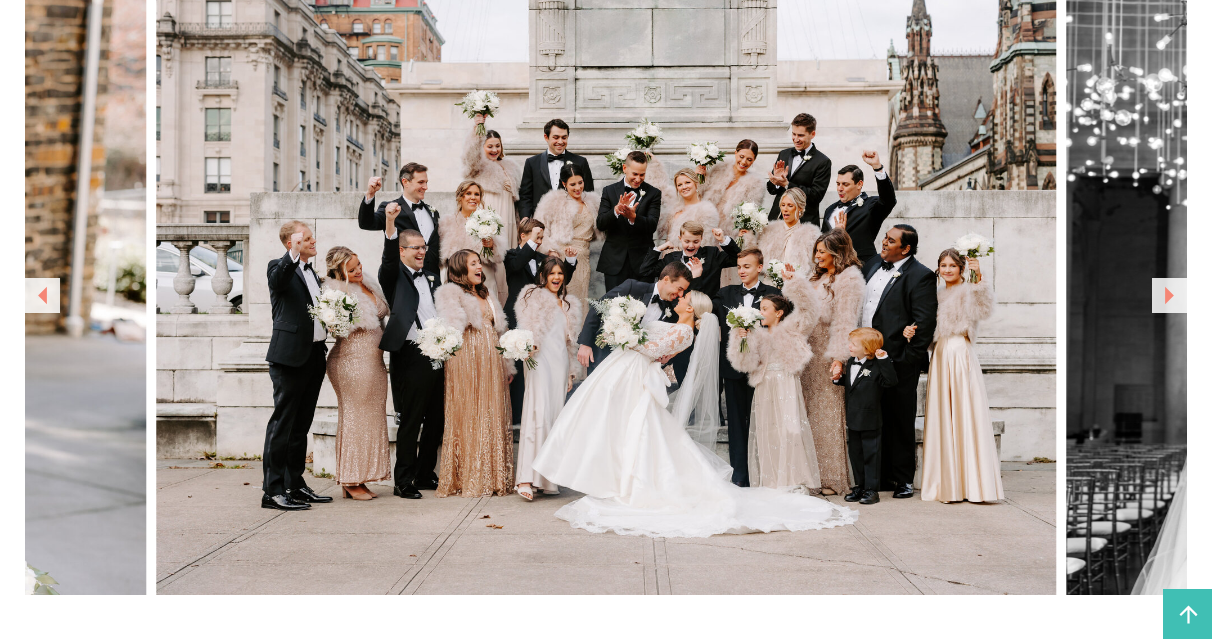 click at bounding box center (1169, 295) 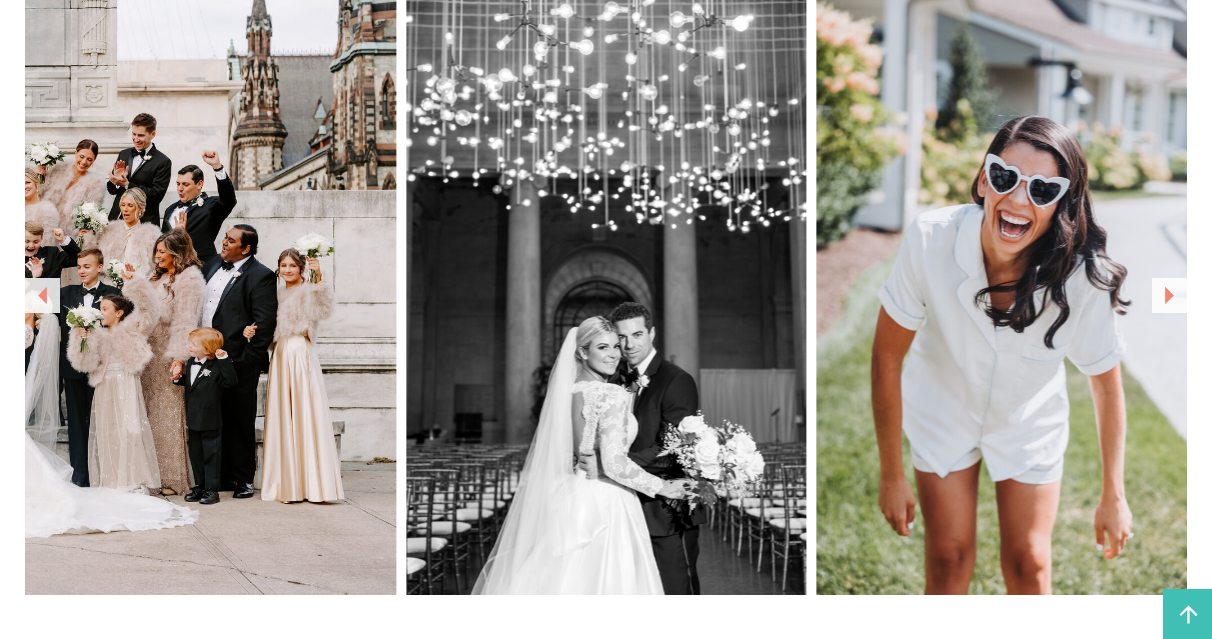 click at bounding box center (1169, 295) 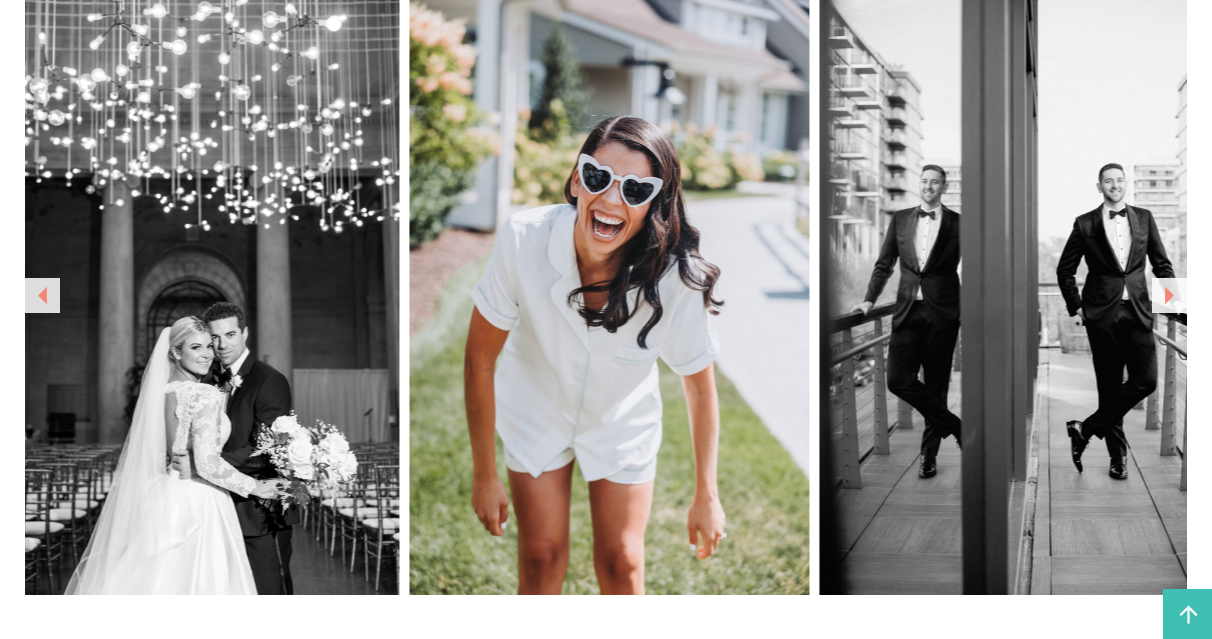 click at bounding box center [1169, 295] 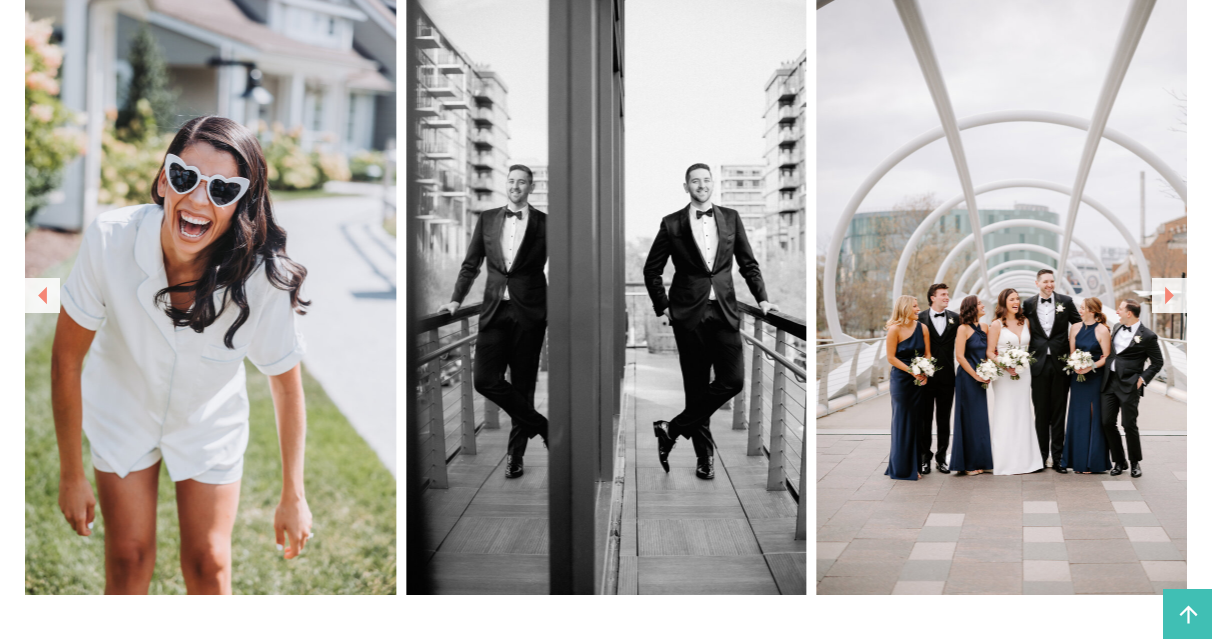 click at bounding box center [1169, 295] 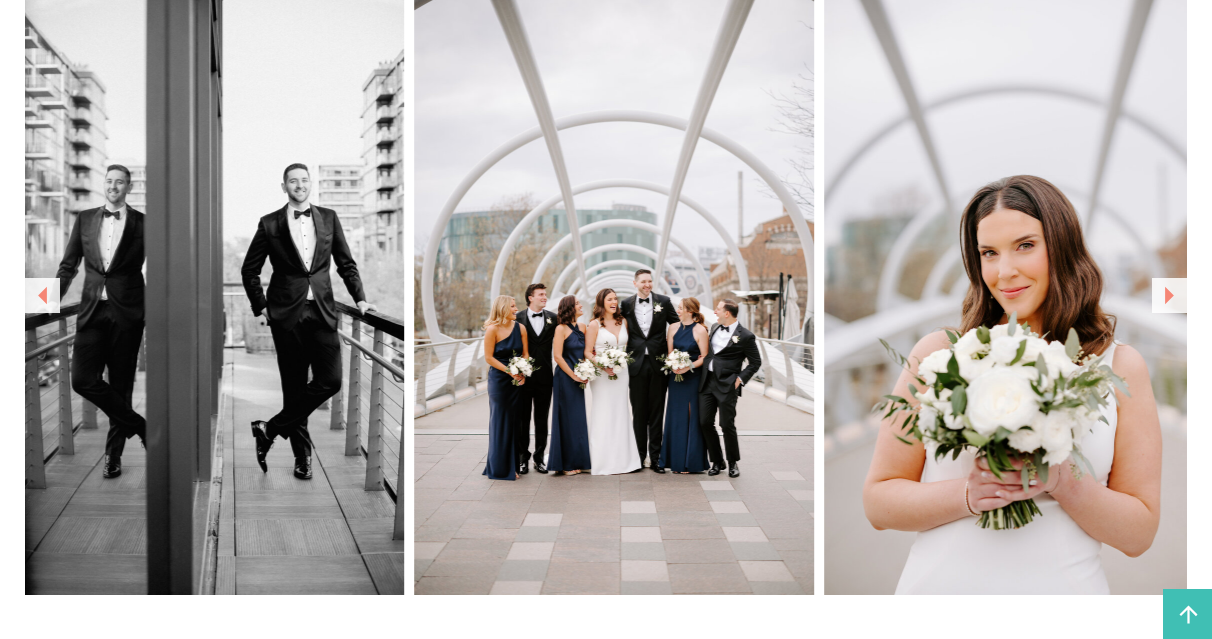 click at bounding box center (1169, 295) 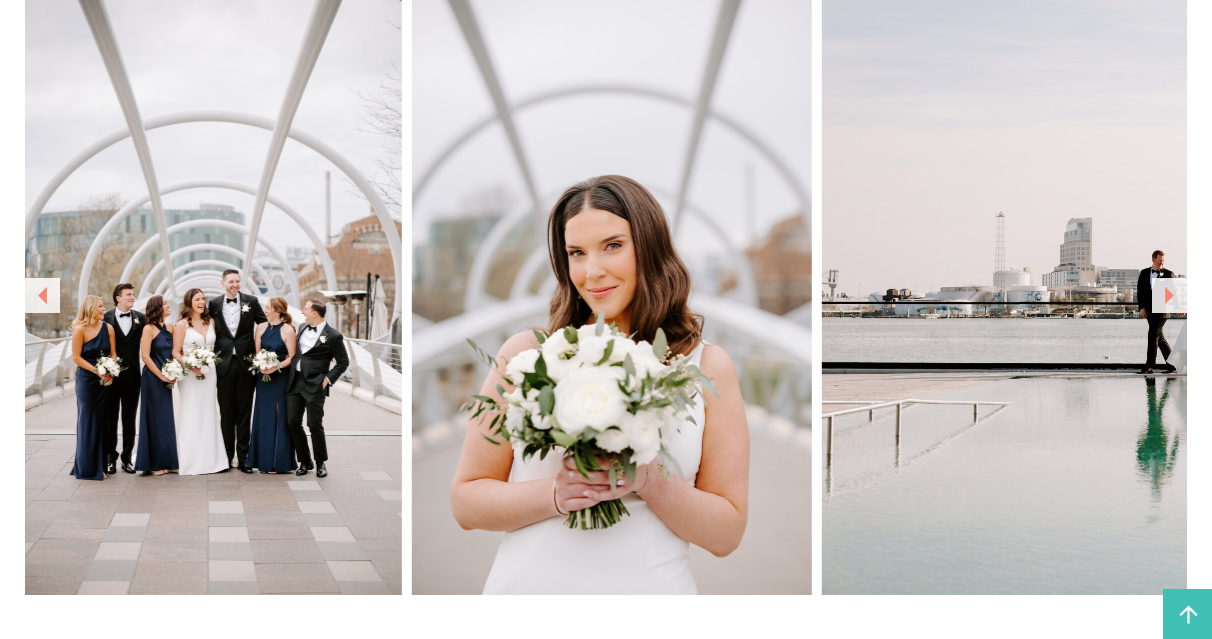 click at bounding box center [1169, 295] 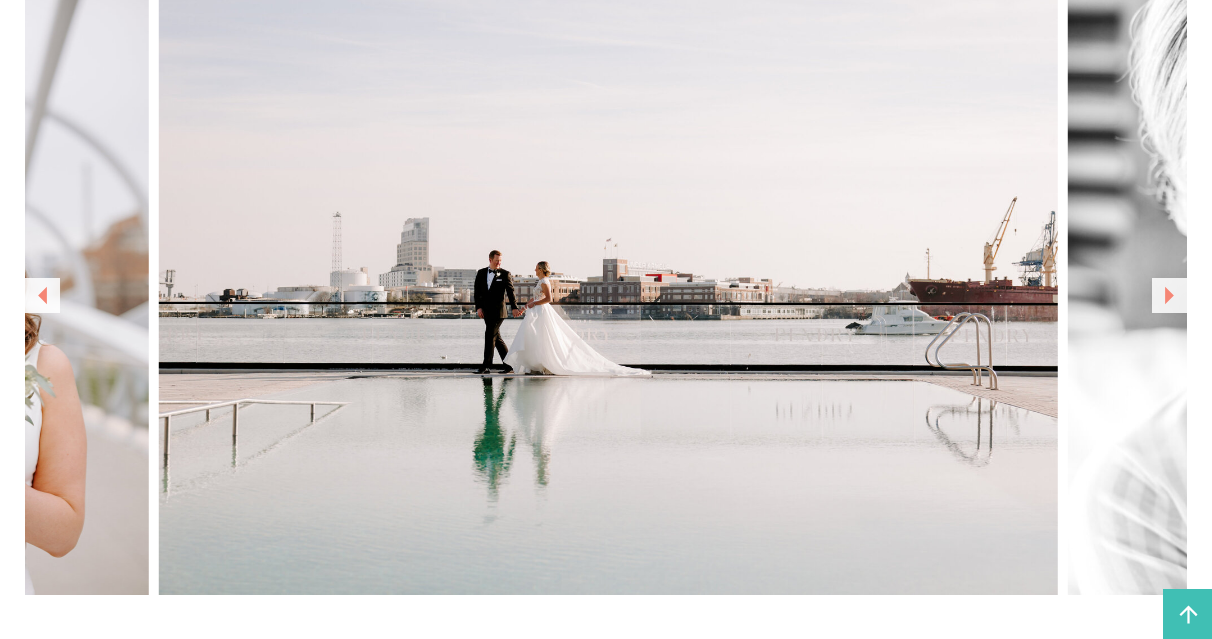 click at bounding box center [1169, 295] 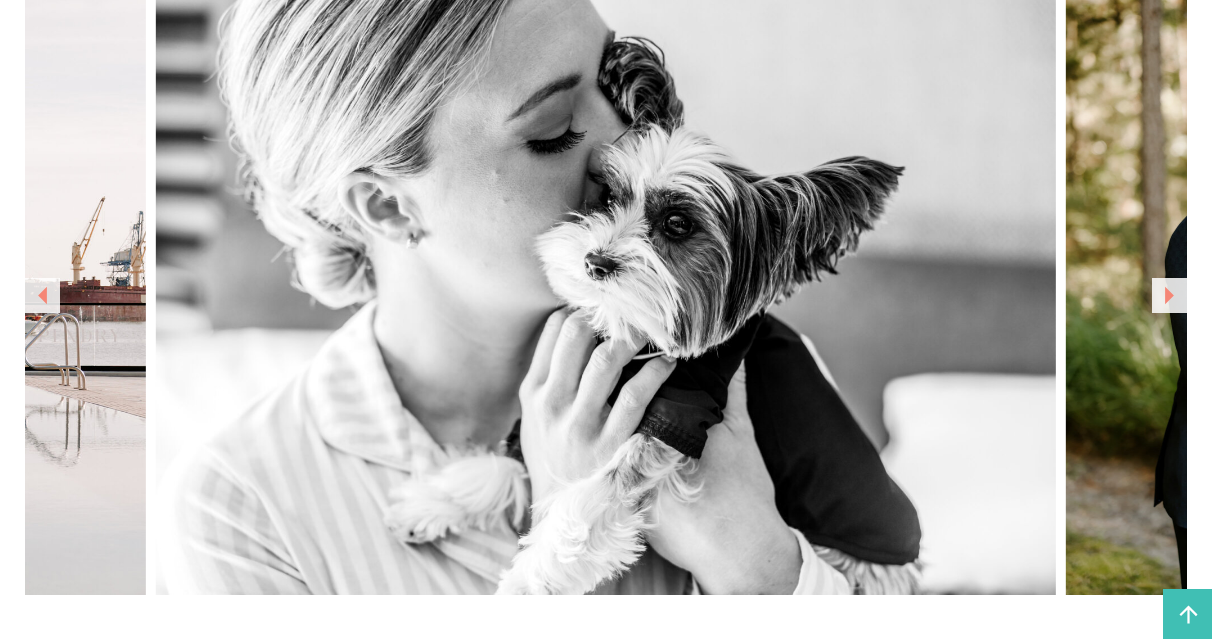 click at bounding box center (-304, 295) 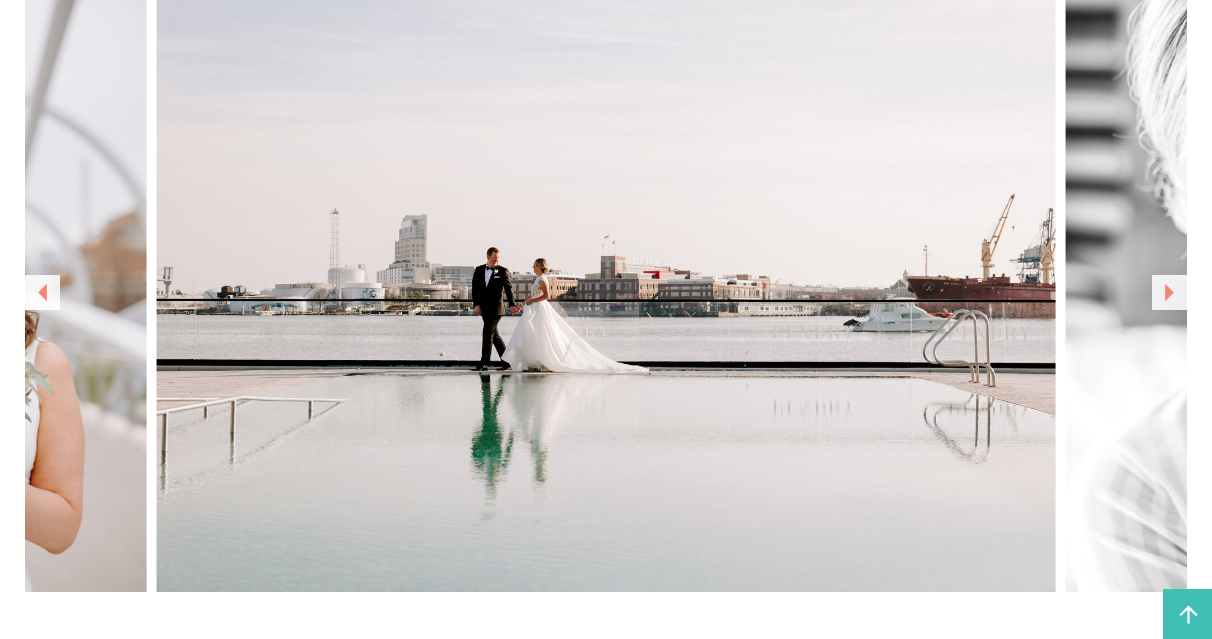 scroll, scrollTop: 1331, scrollLeft: 0, axis: vertical 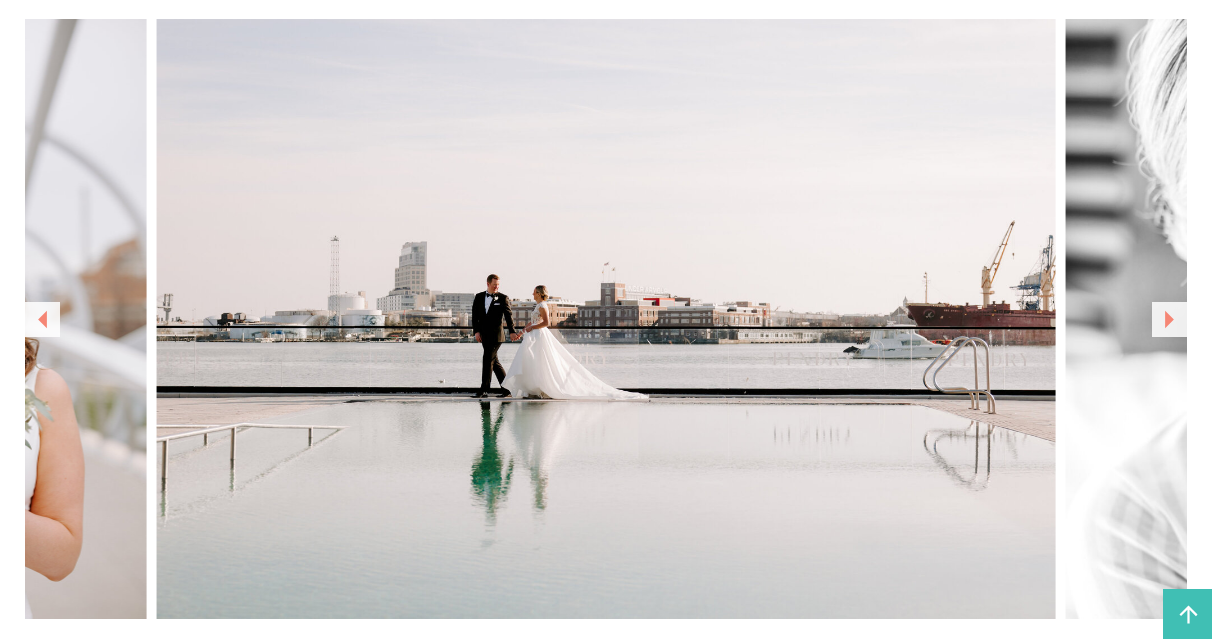 click at bounding box center [1169, 319] 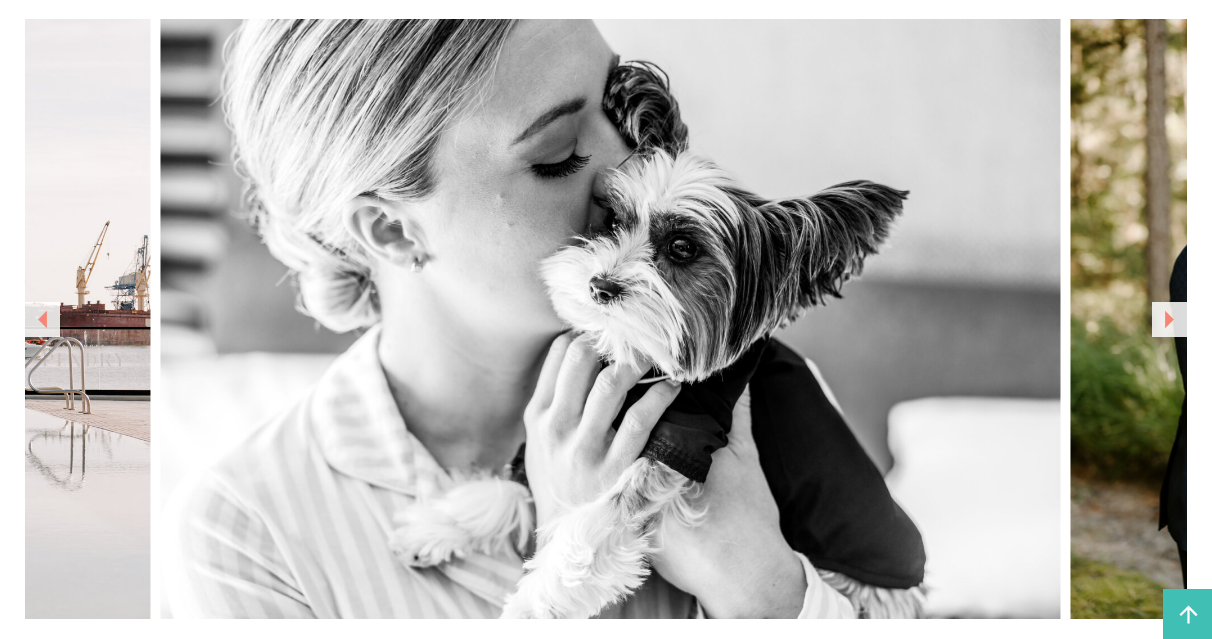 click at bounding box center (1169, 319) 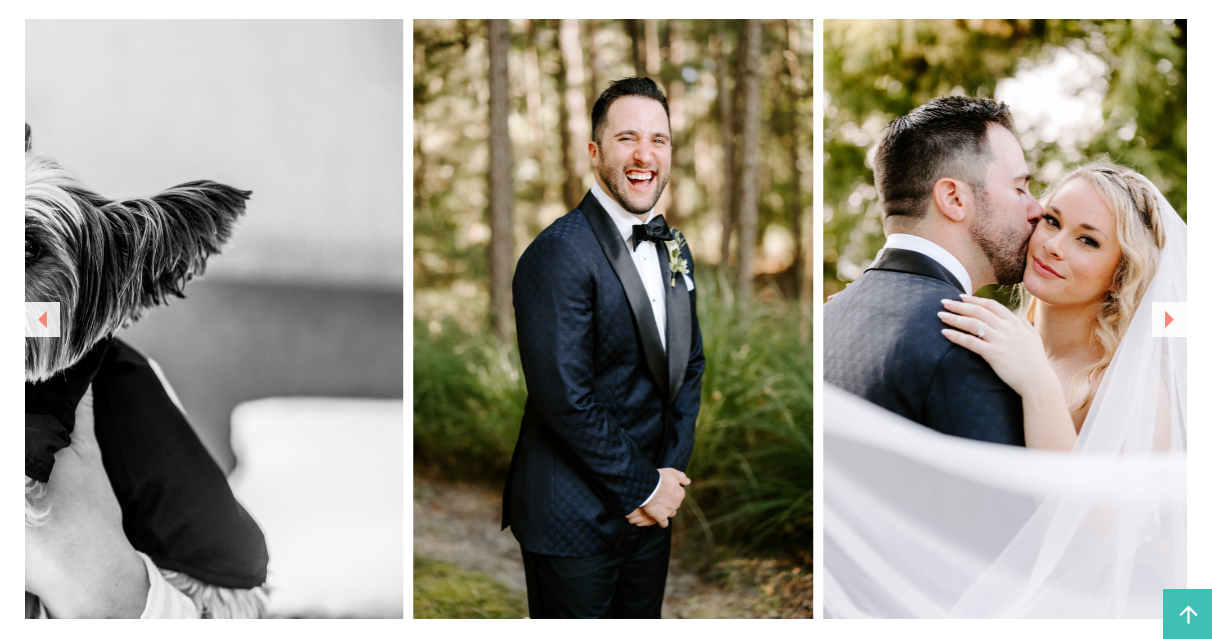 click at bounding box center [1169, 319] 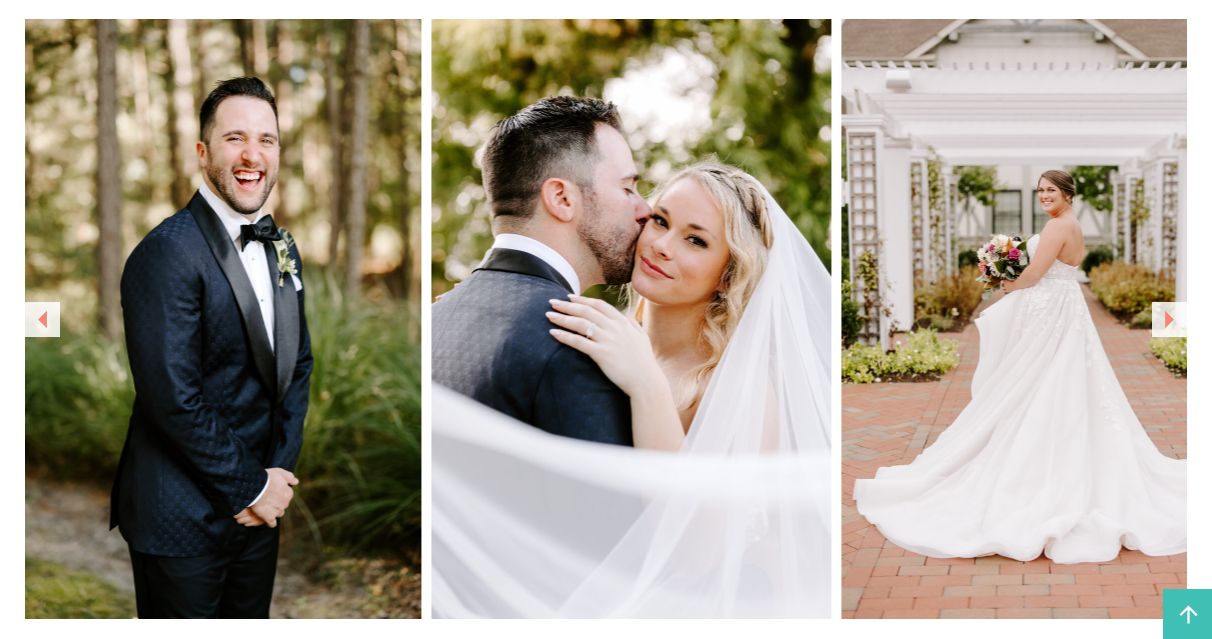 click at bounding box center (1169, 319) 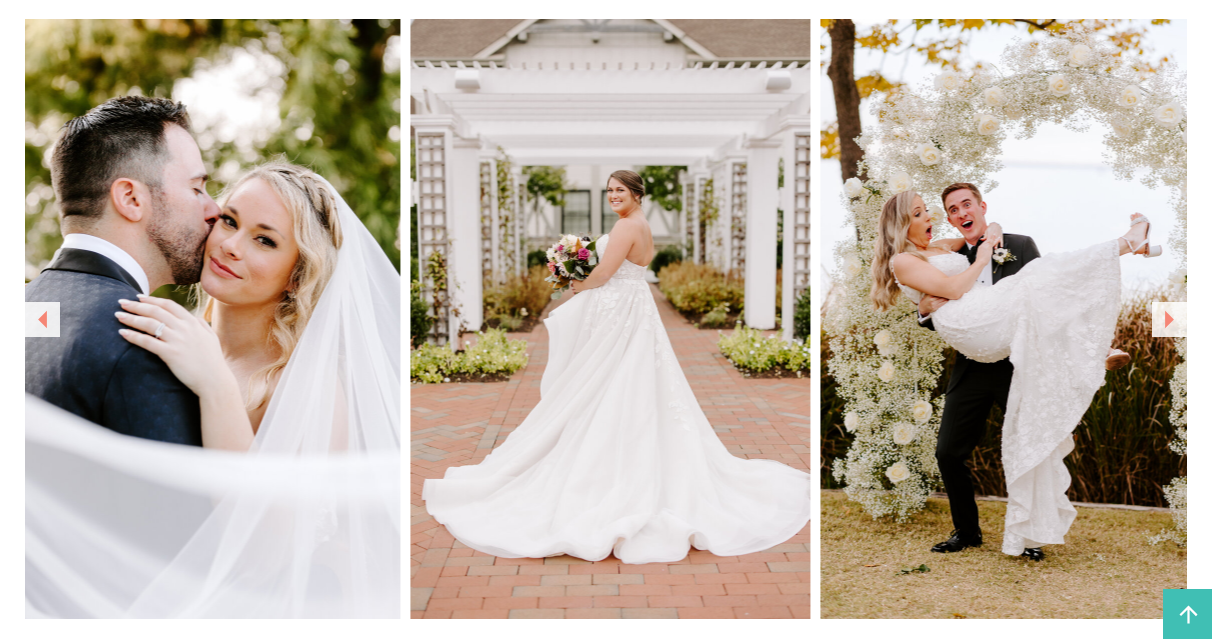 click at bounding box center [1169, 319] 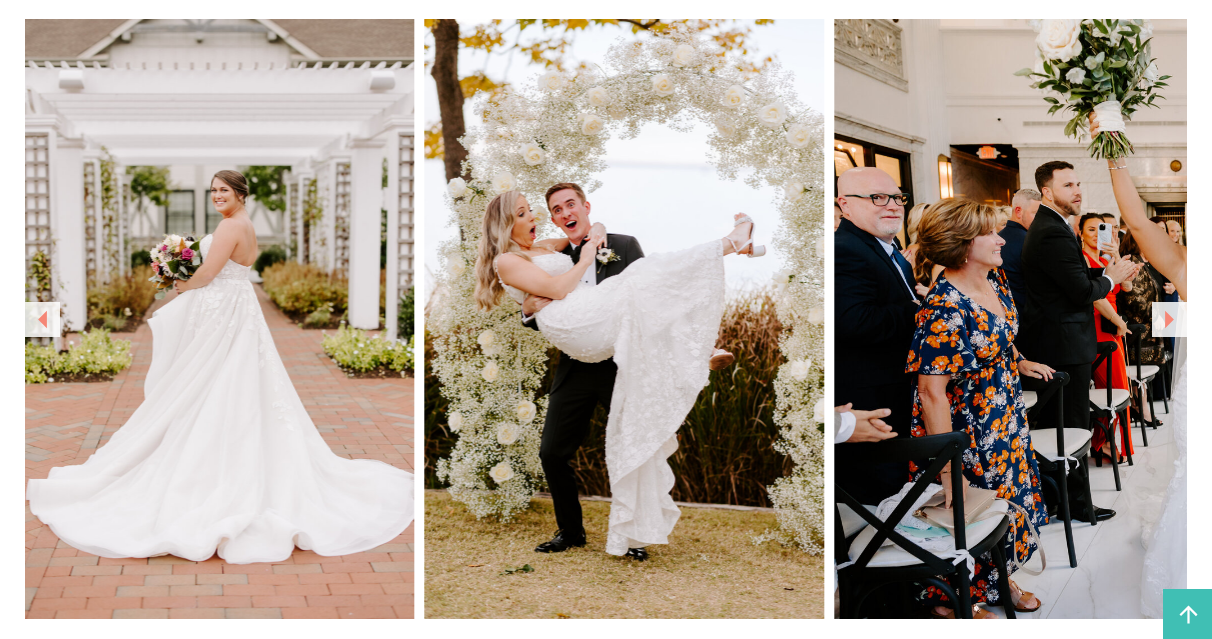 click at bounding box center (1169, 319) 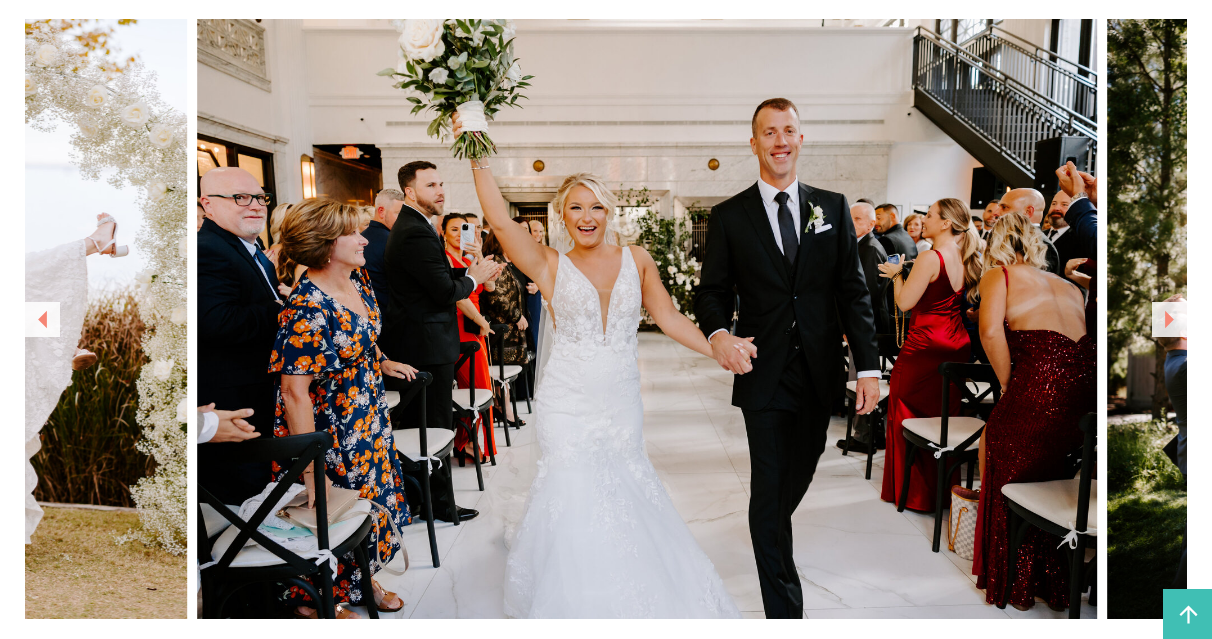 click at bounding box center [1169, 319] 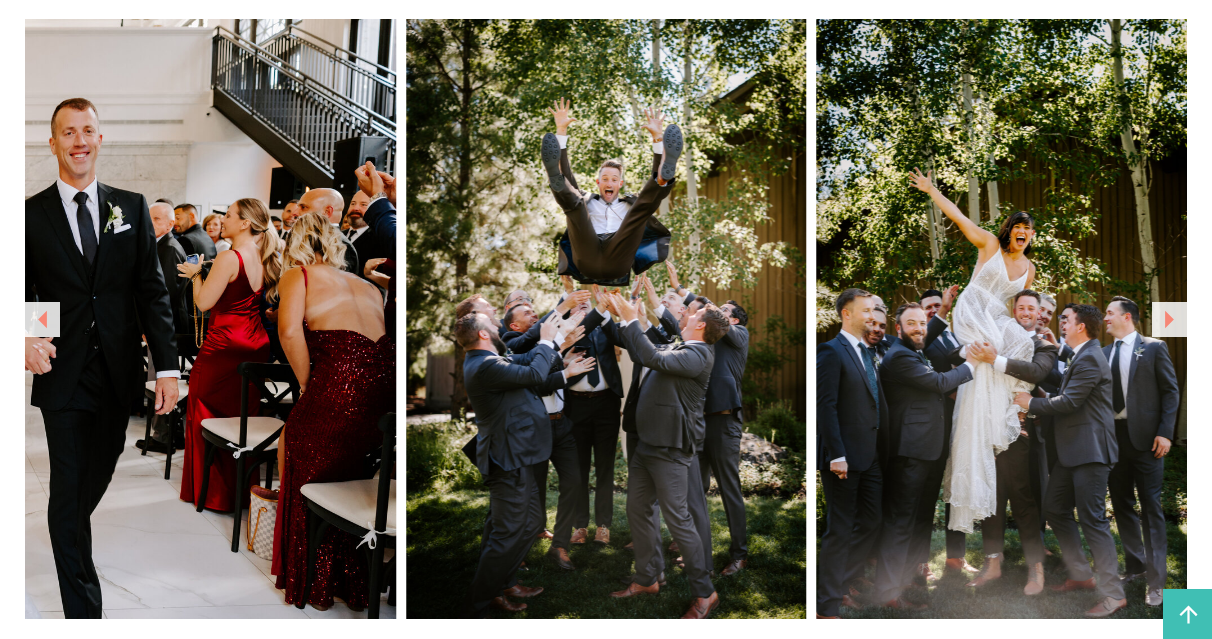 click at bounding box center [1169, 319] 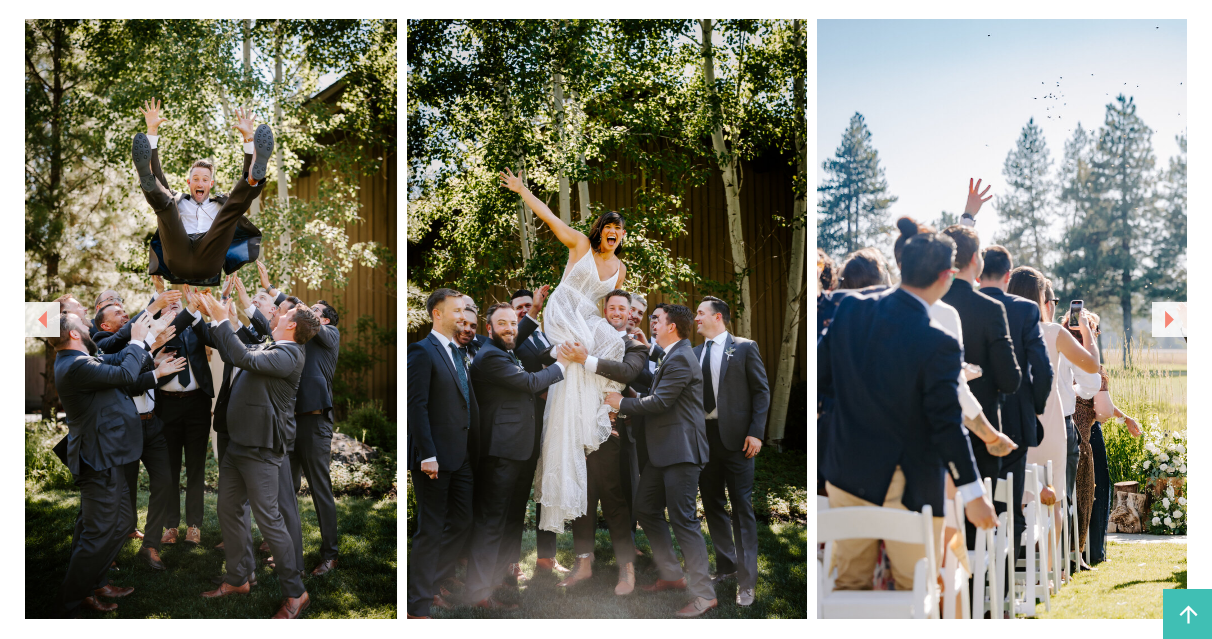click at bounding box center (1169, 319) 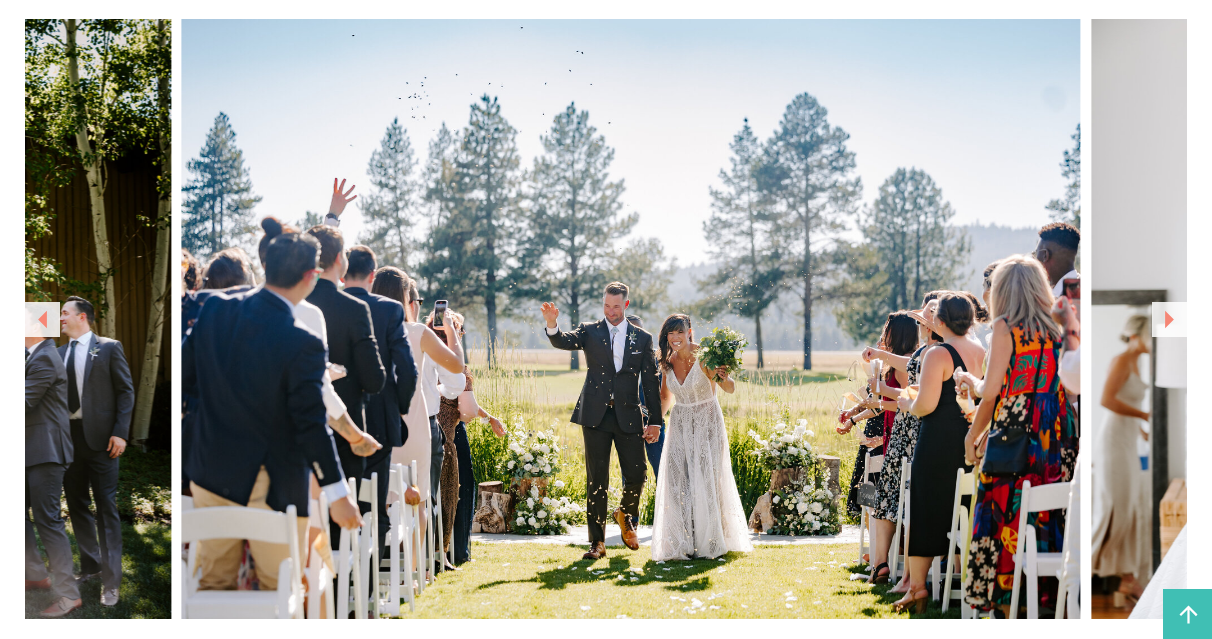 click at bounding box center [1169, 319] 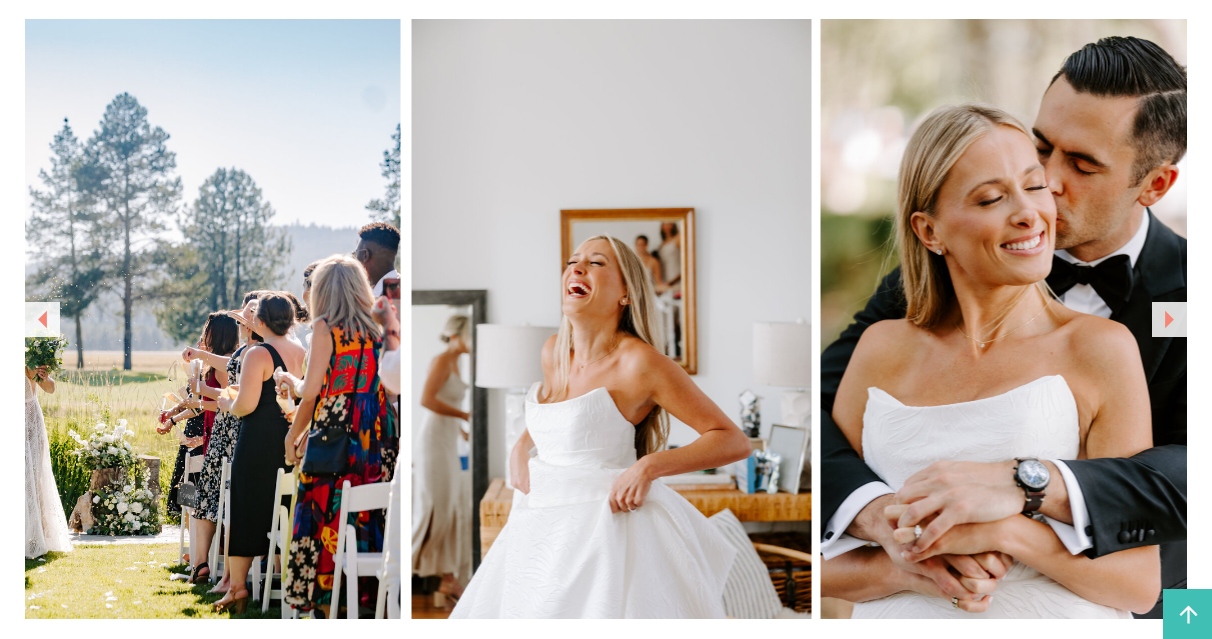 click at bounding box center [1169, 319] 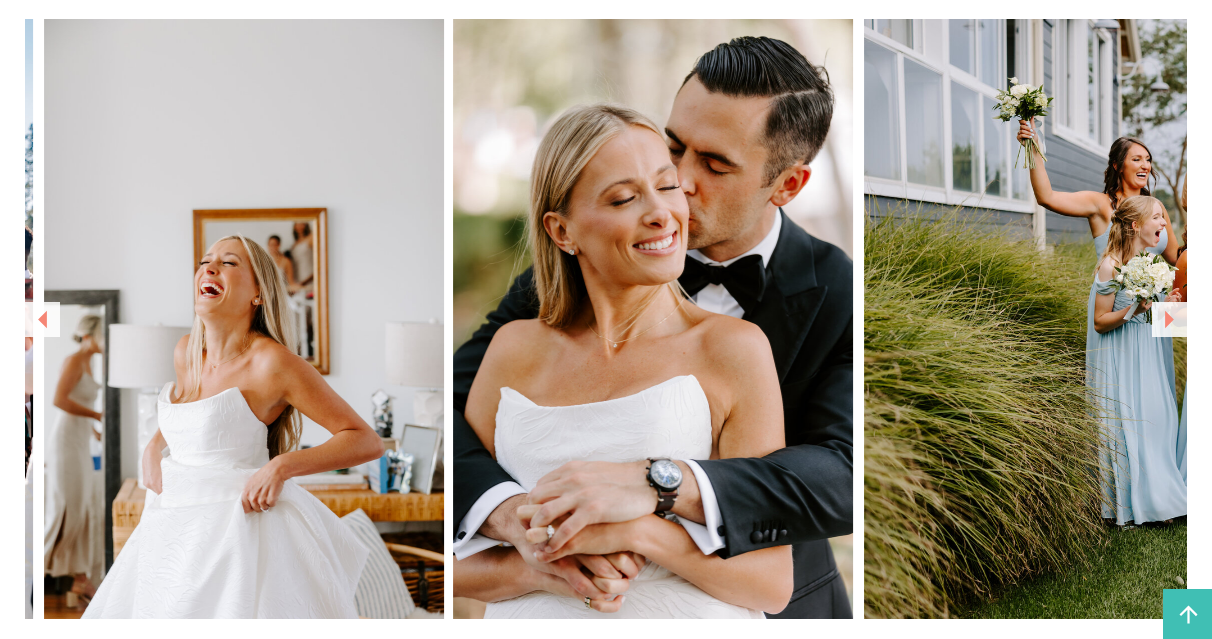 click at bounding box center (1169, 319) 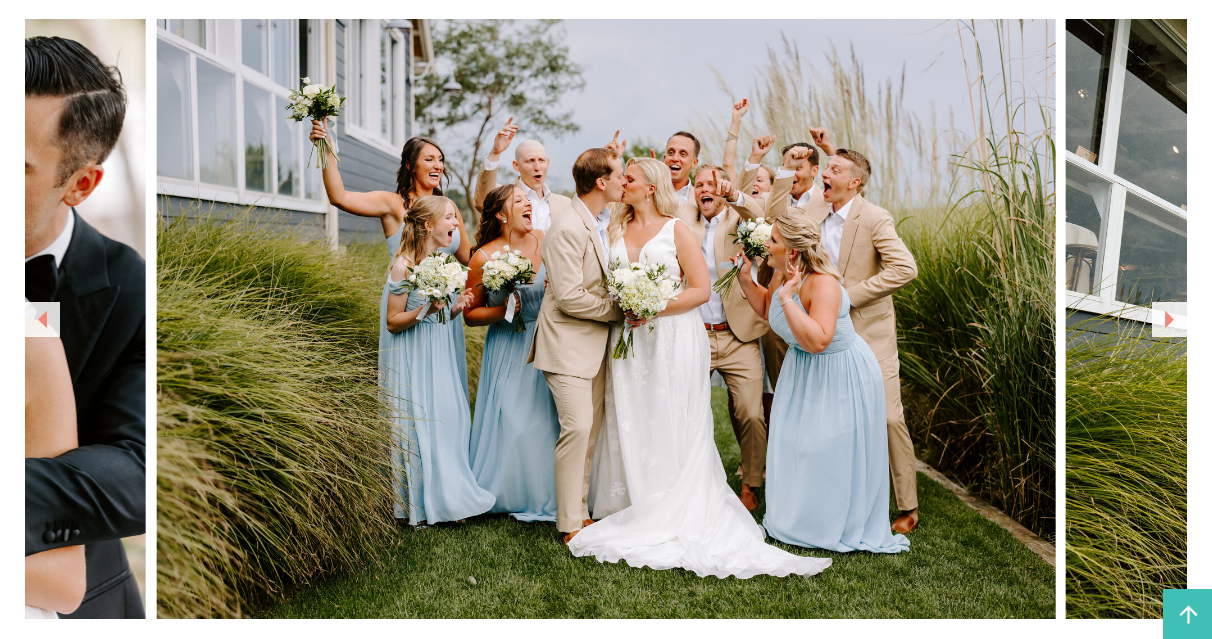 click at bounding box center [1169, 319] 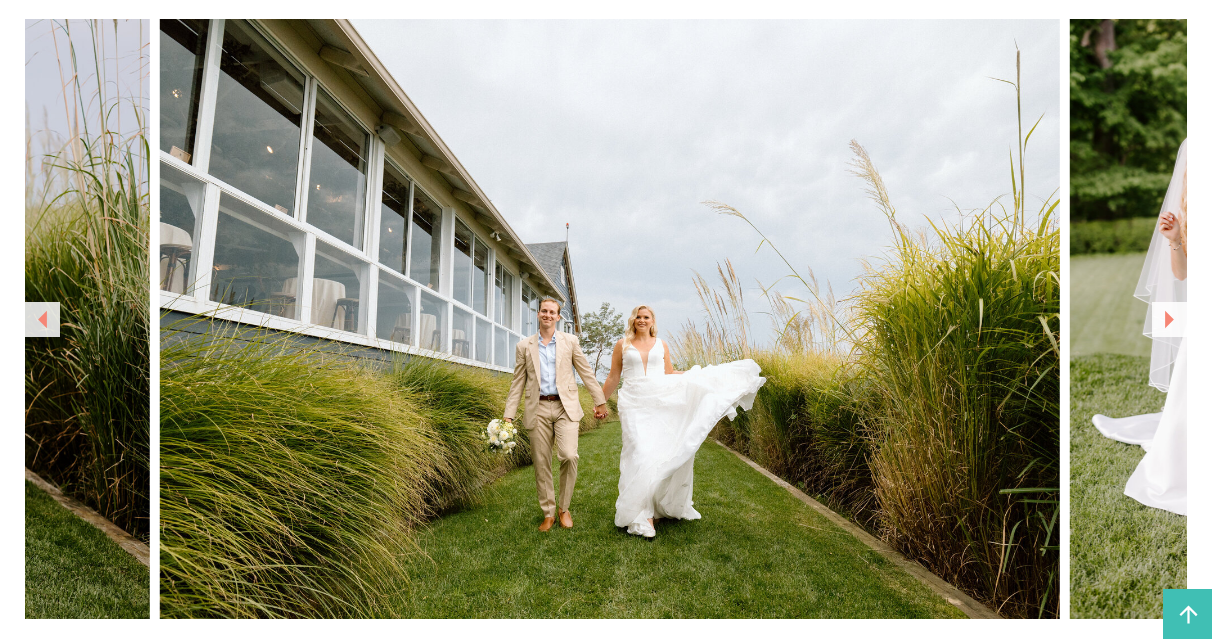 click at bounding box center [1169, 319] 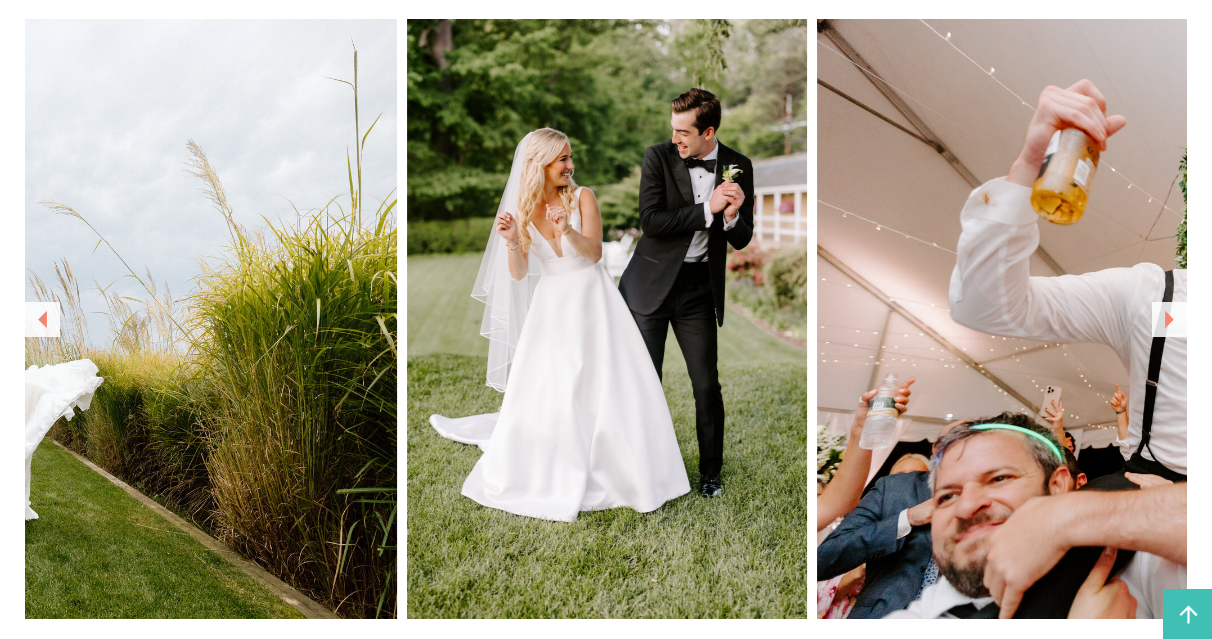 click at bounding box center [1169, 319] 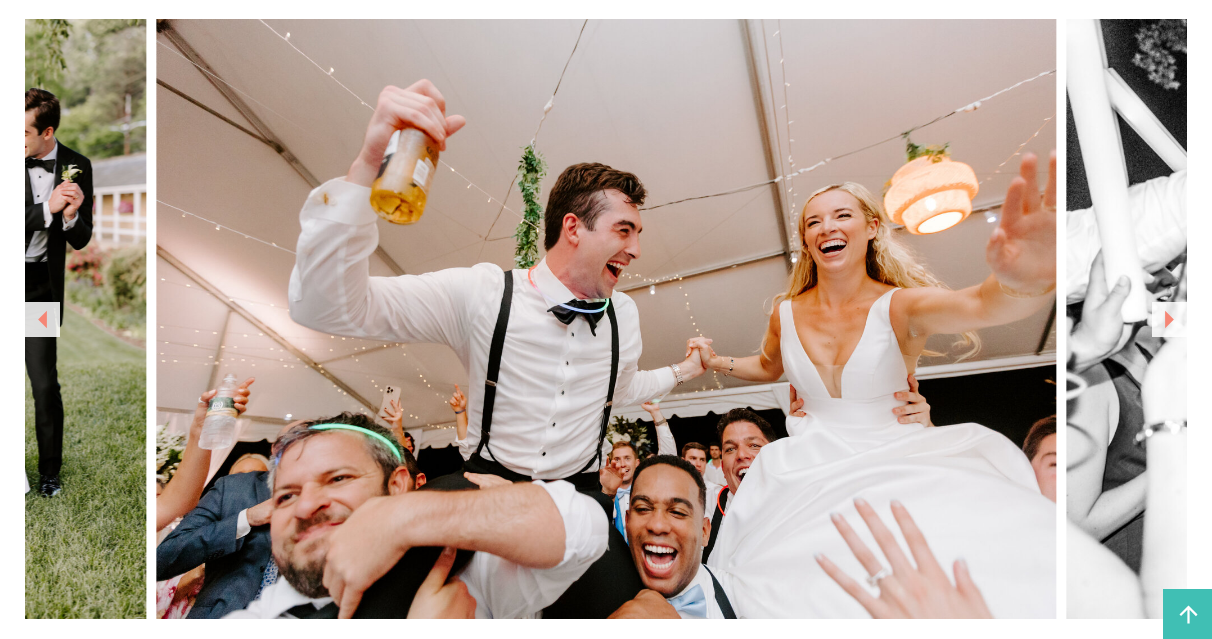 click at bounding box center (1169, 319) 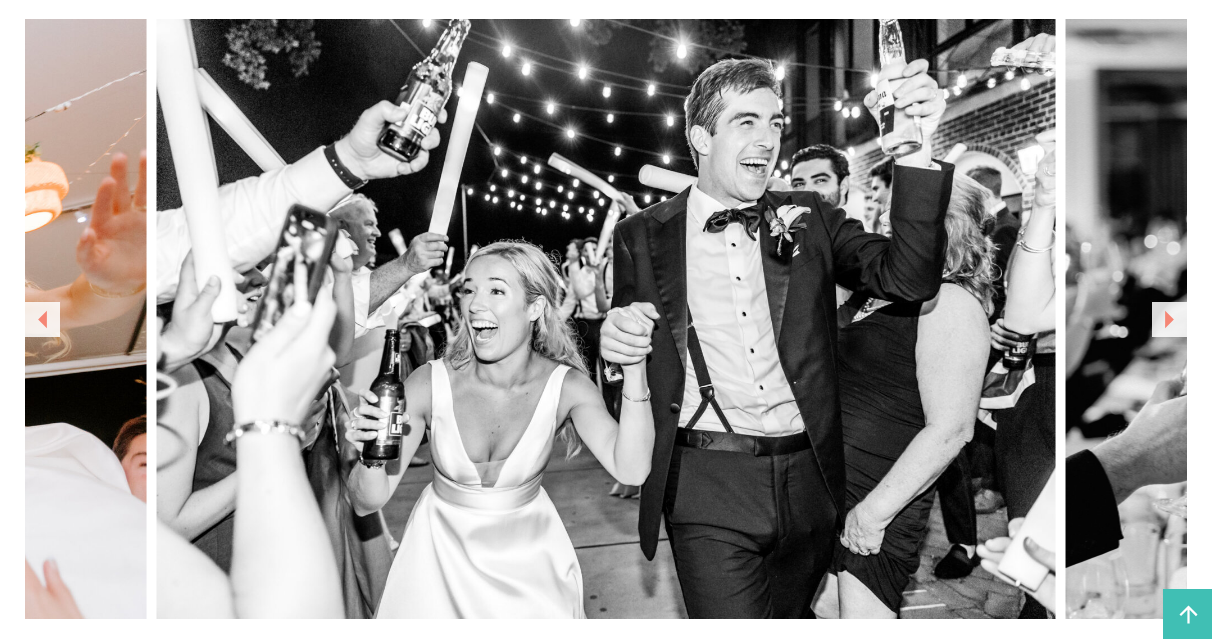 click at bounding box center [1169, 319] 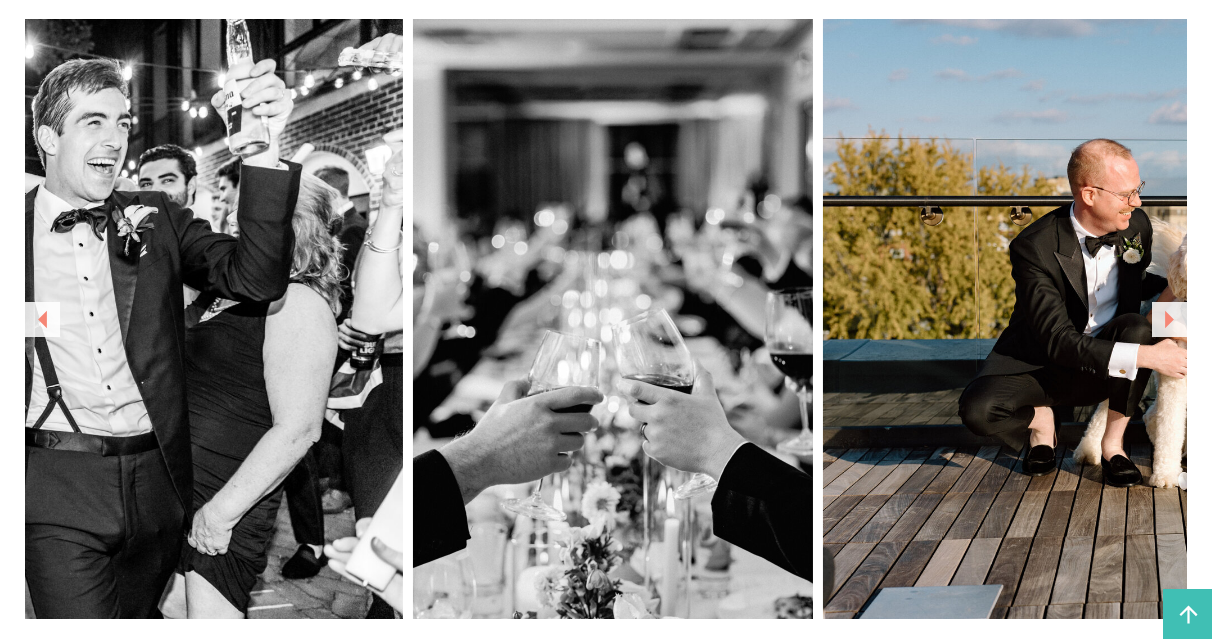 click at bounding box center (1169, 319) 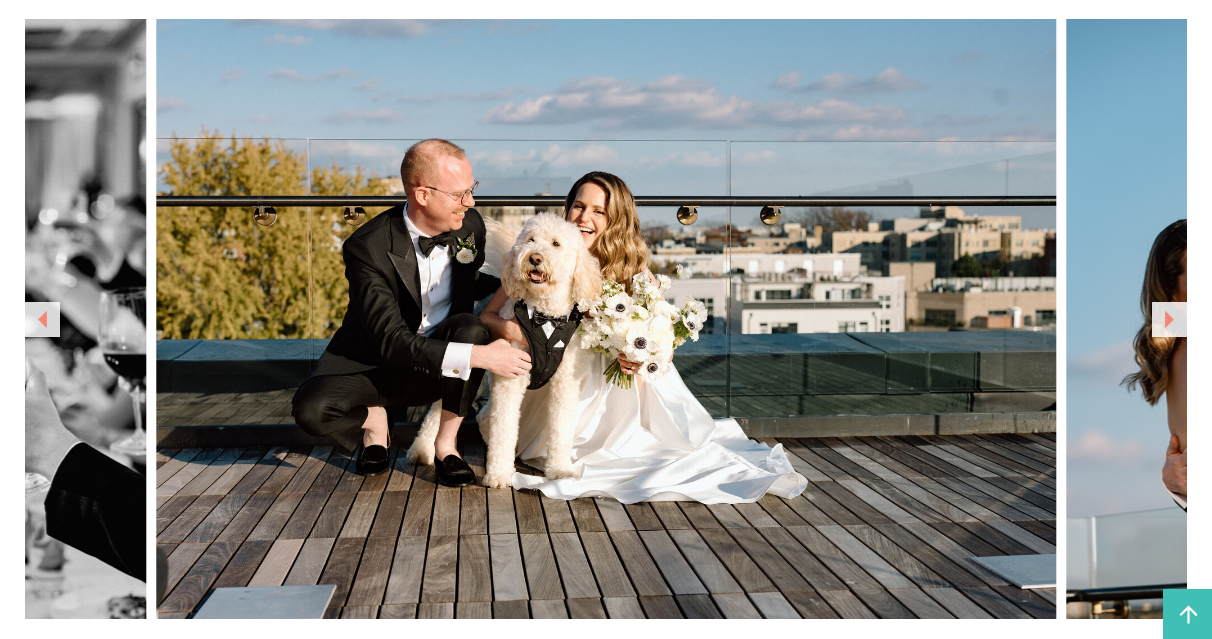 click at bounding box center [1169, 319] 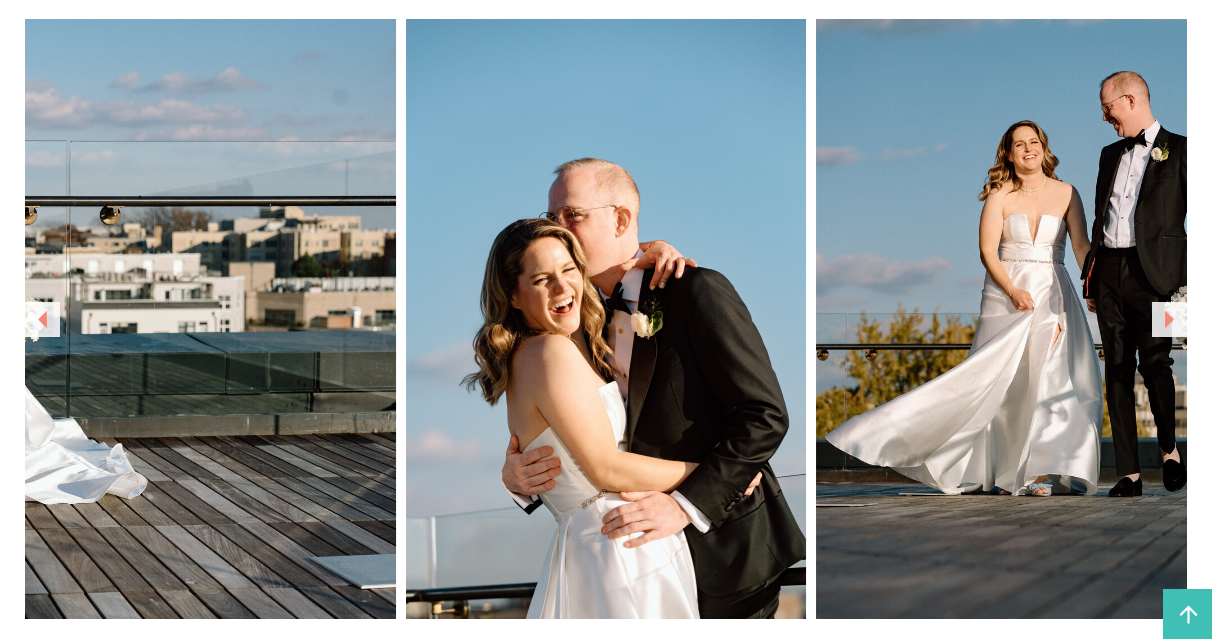 click at bounding box center (1169, 319) 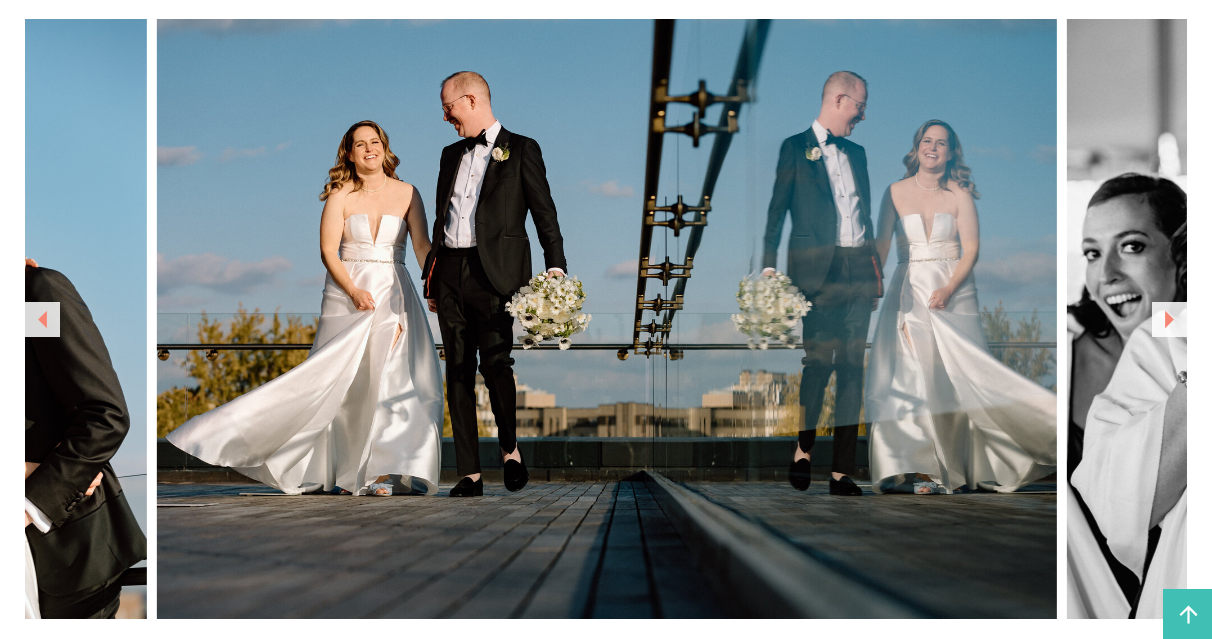 click at bounding box center (1169, 319) 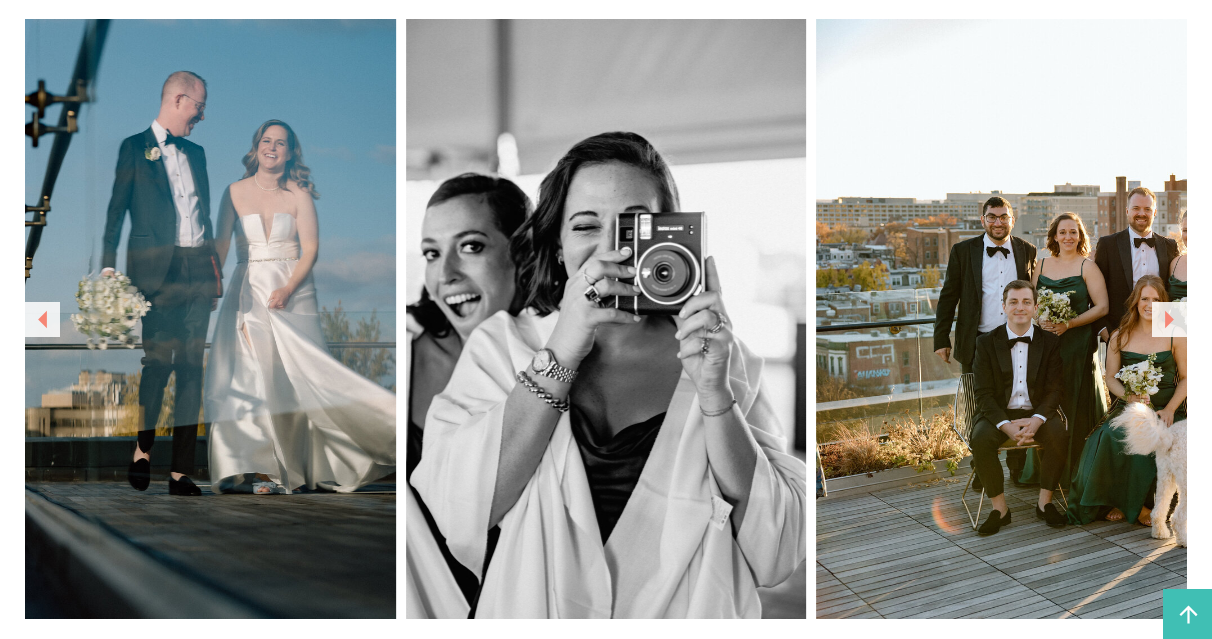 click at bounding box center (1169, 319) 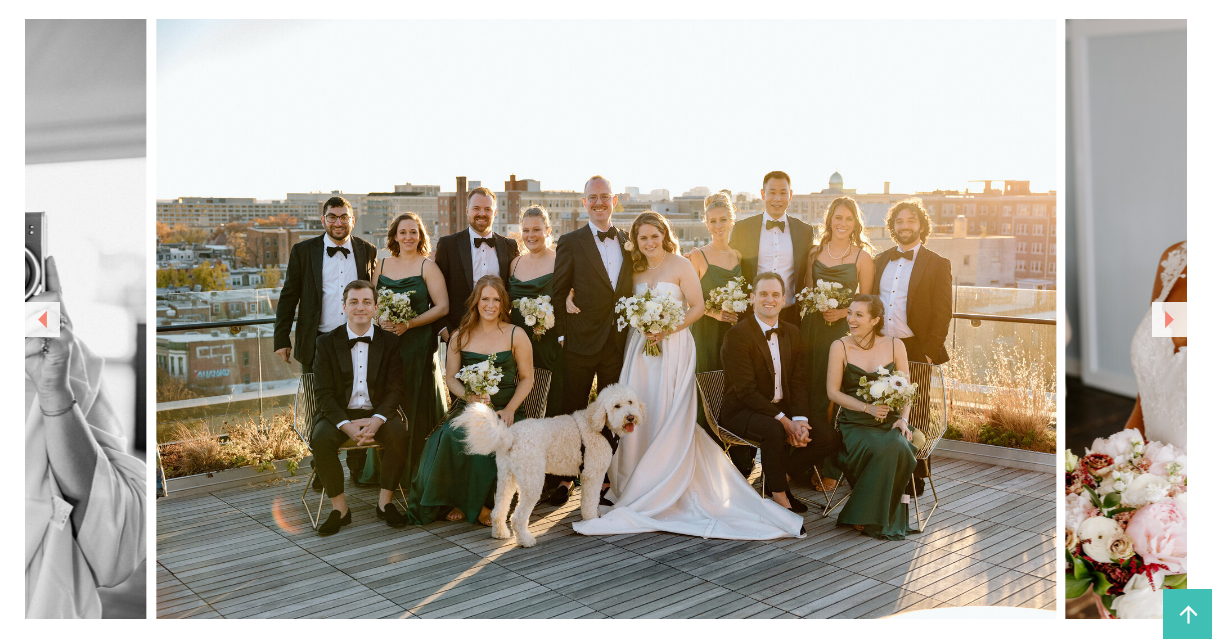 click at bounding box center (1169, 319) 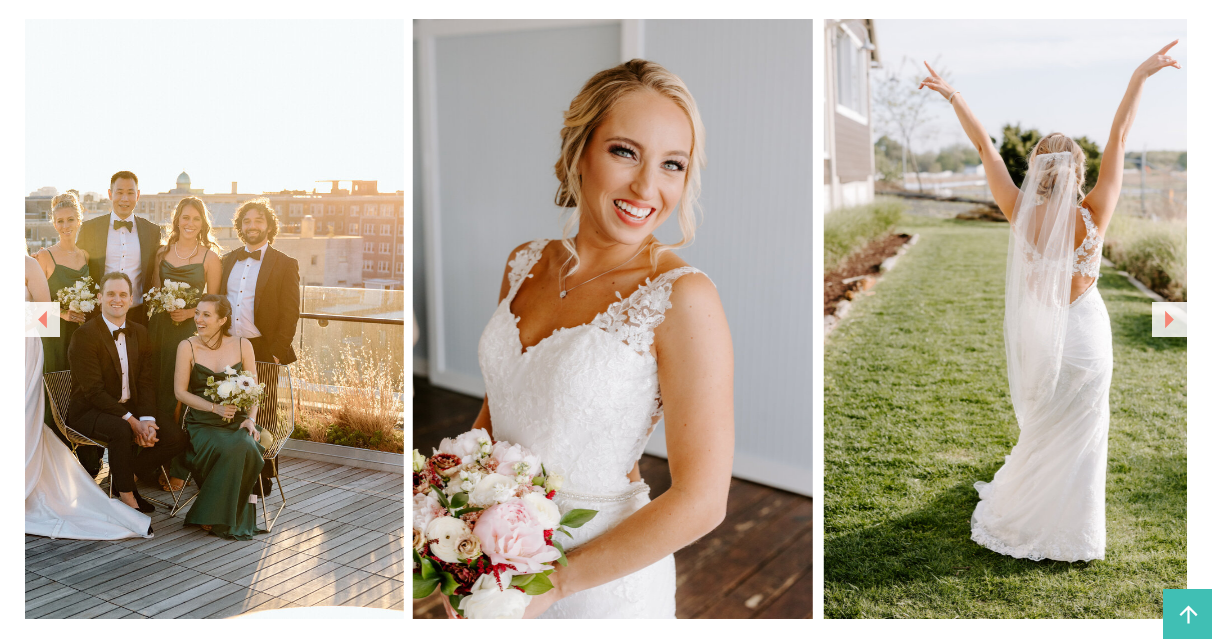click at bounding box center [1169, 319] 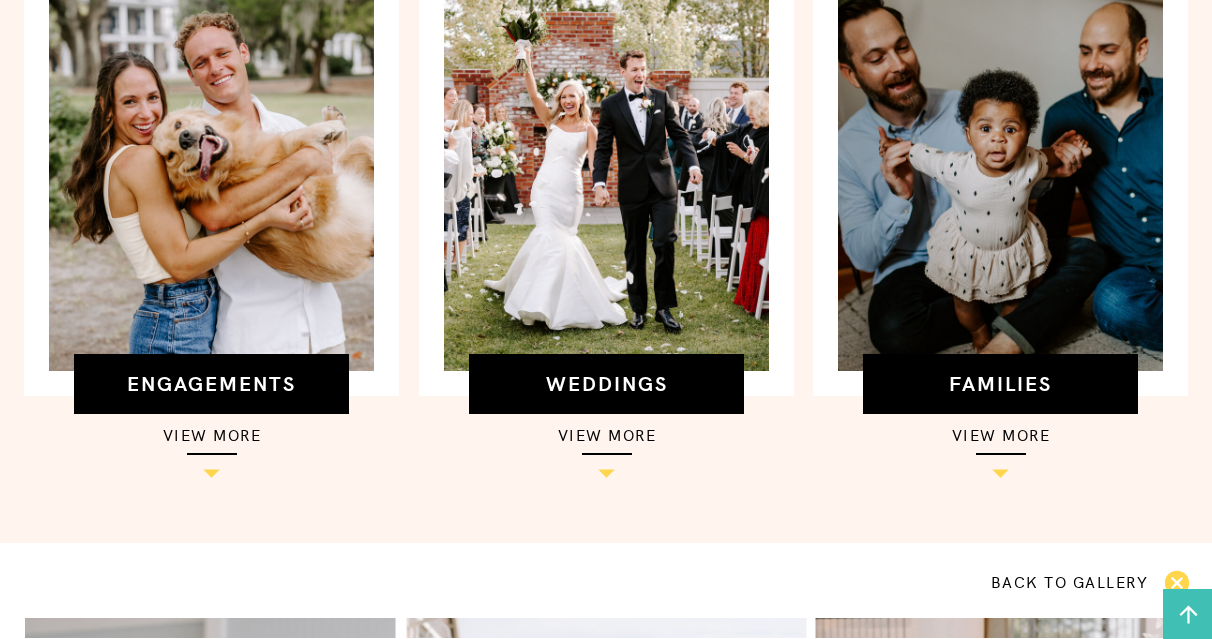 scroll, scrollTop: 0, scrollLeft: 0, axis: both 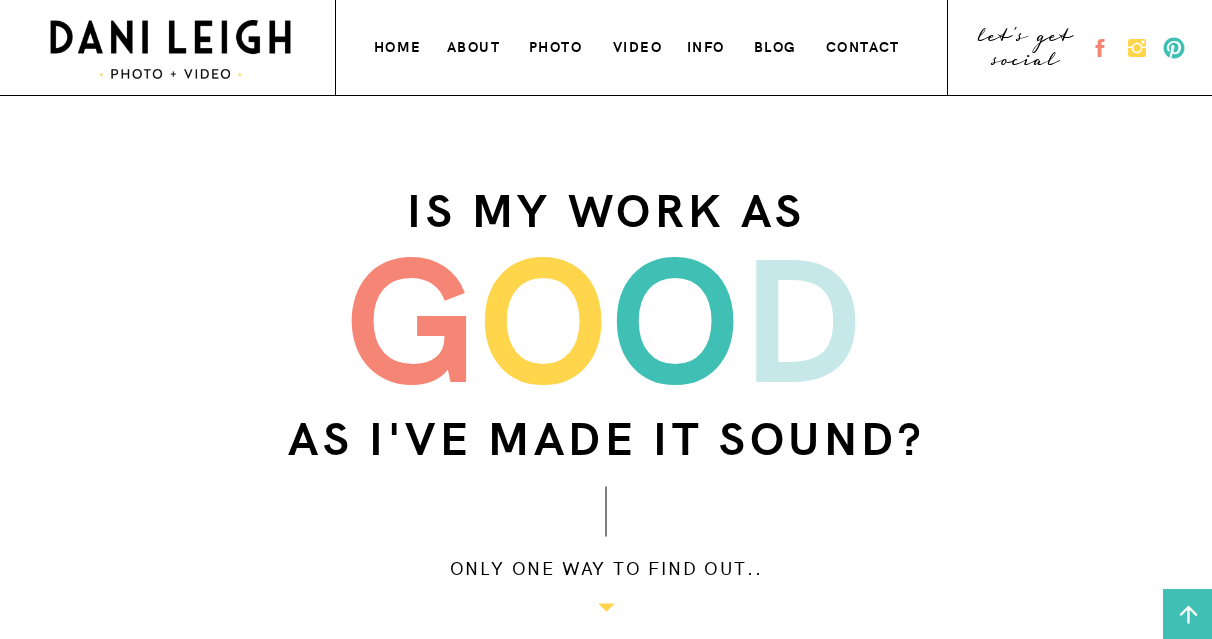 click on "about" at bounding box center [474, 44] 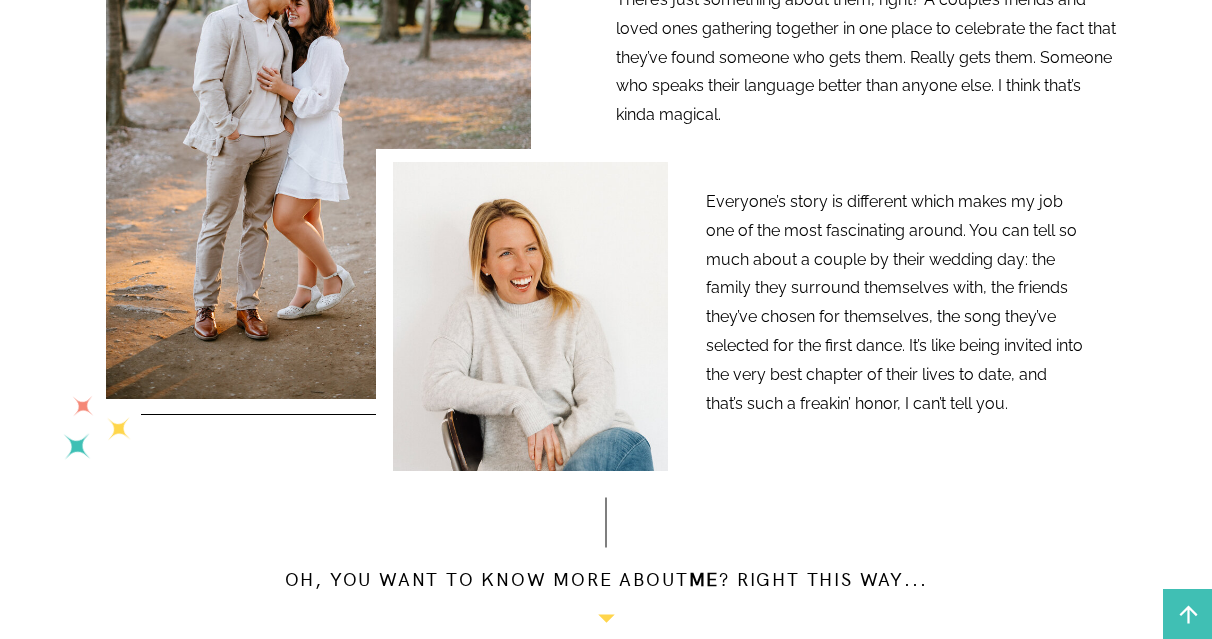 scroll, scrollTop: 0, scrollLeft: 0, axis: both 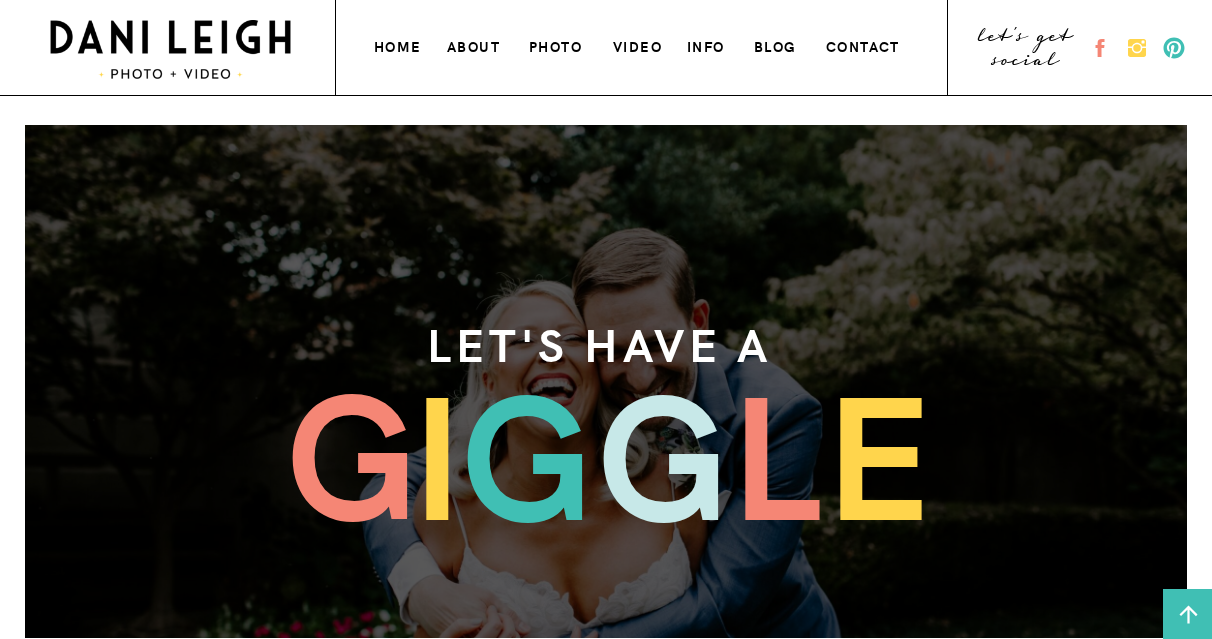 click on "info" at bounding box center [708, 44] 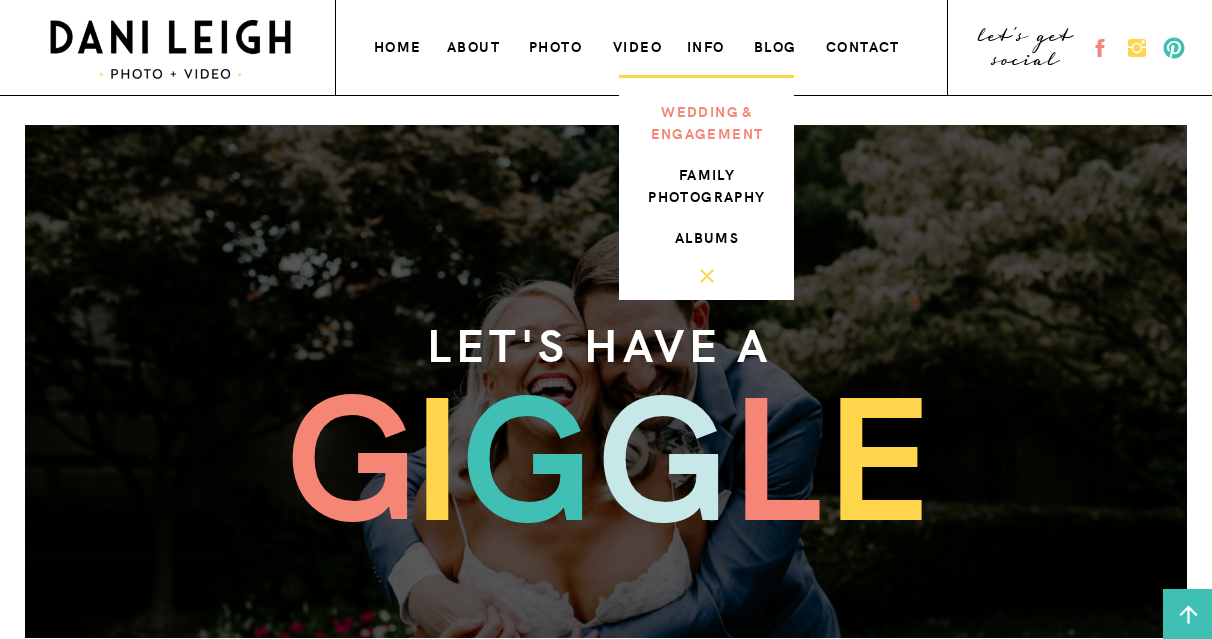 click on "wedding & engagement" at bounding box center (707, 120) 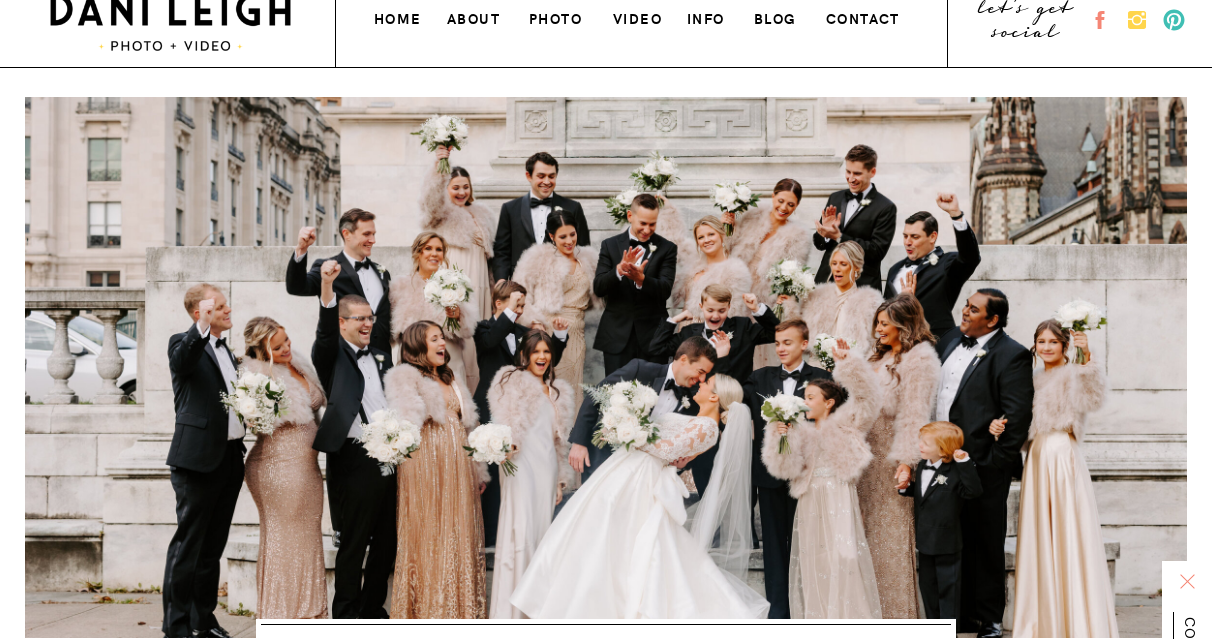 scroll, scrollTop: 0, scrollLeft: 0, axis: both 